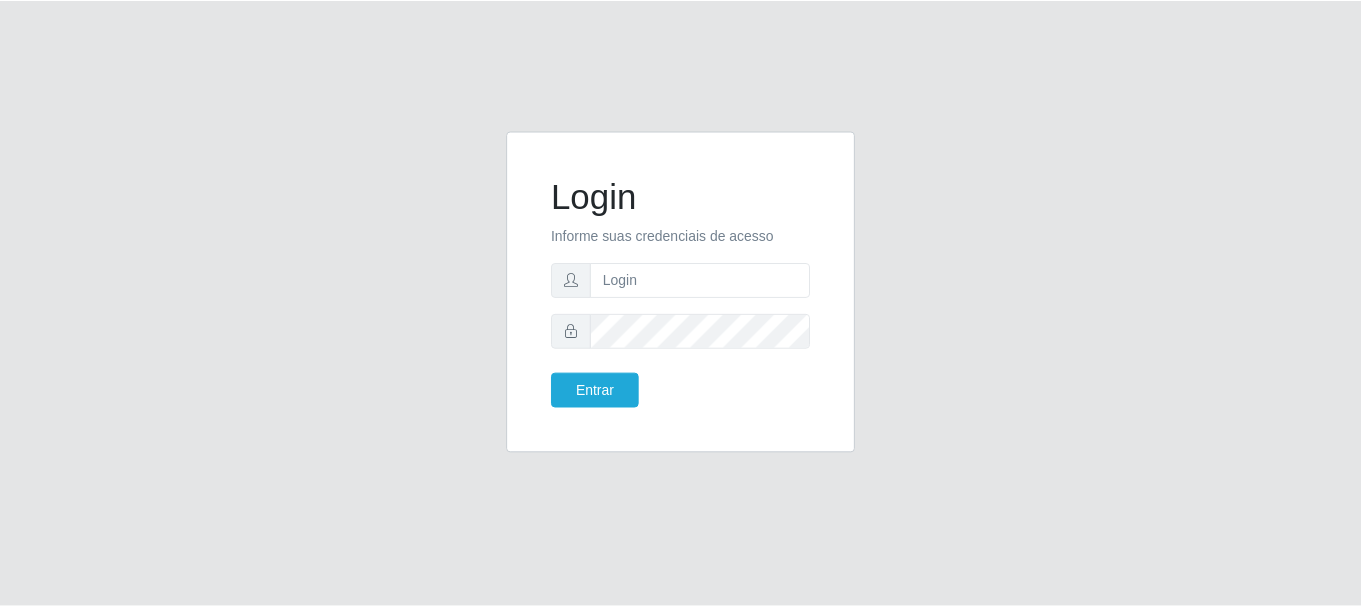 scroll, scrollTop: 0, scrollLeft: 0, axis: both 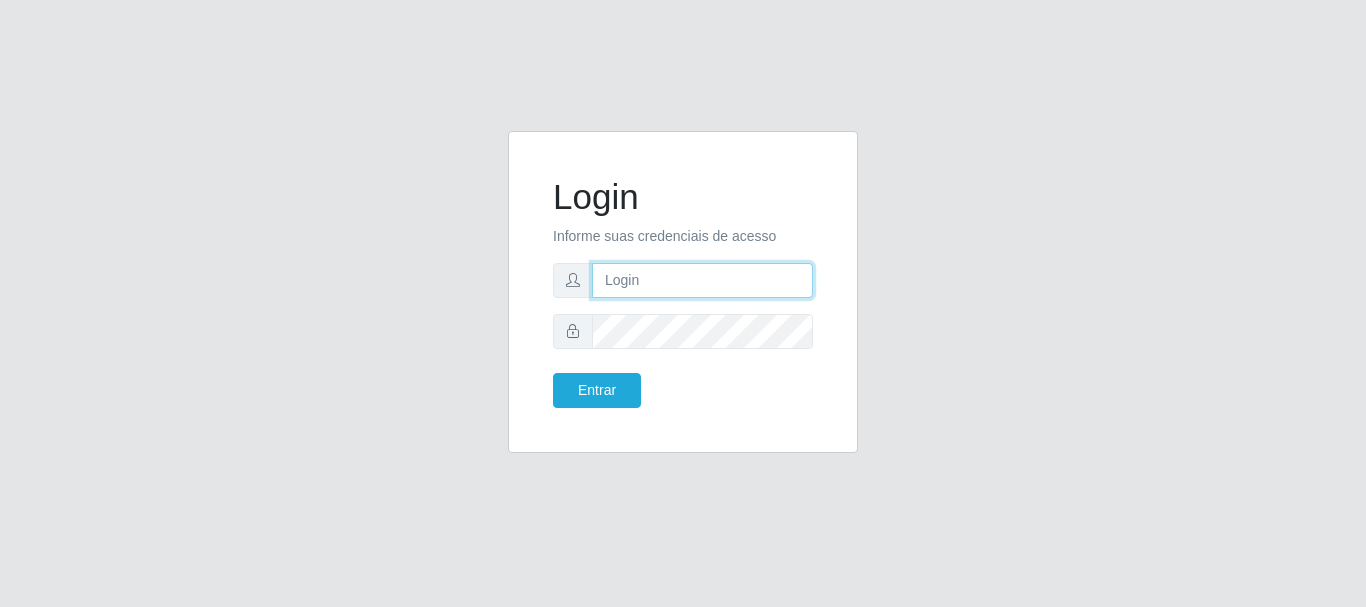 click at bounding box center [702, 280] 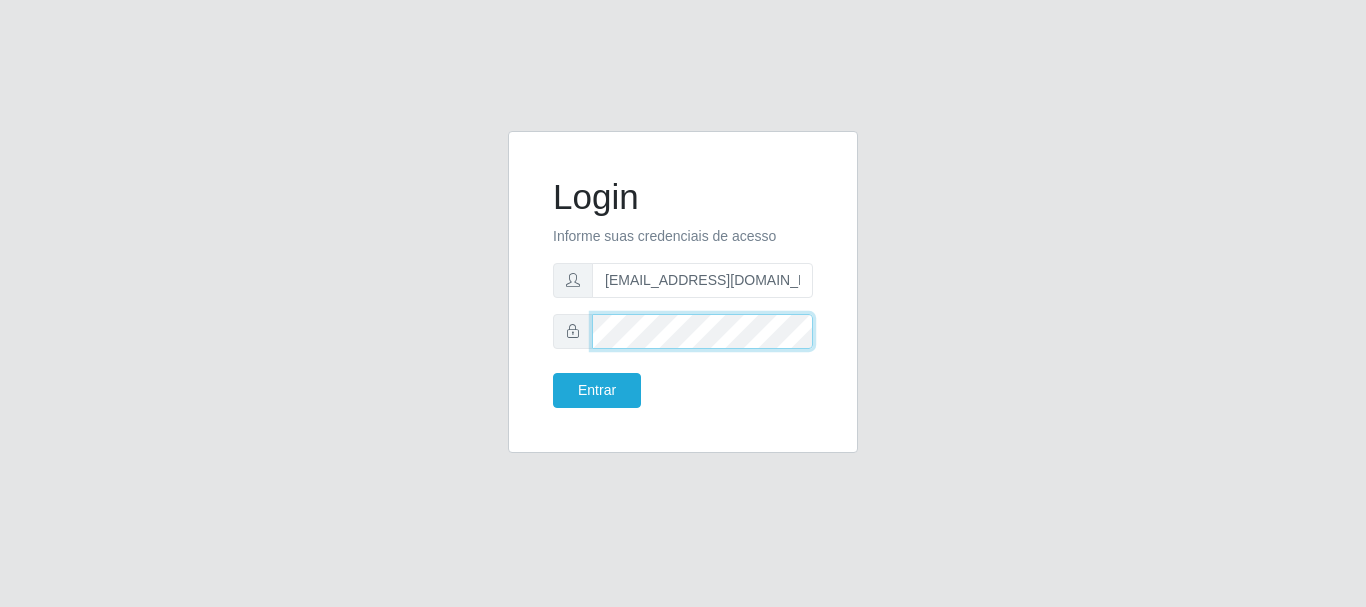 click on "Entrar" at bounding box center [597, 390] 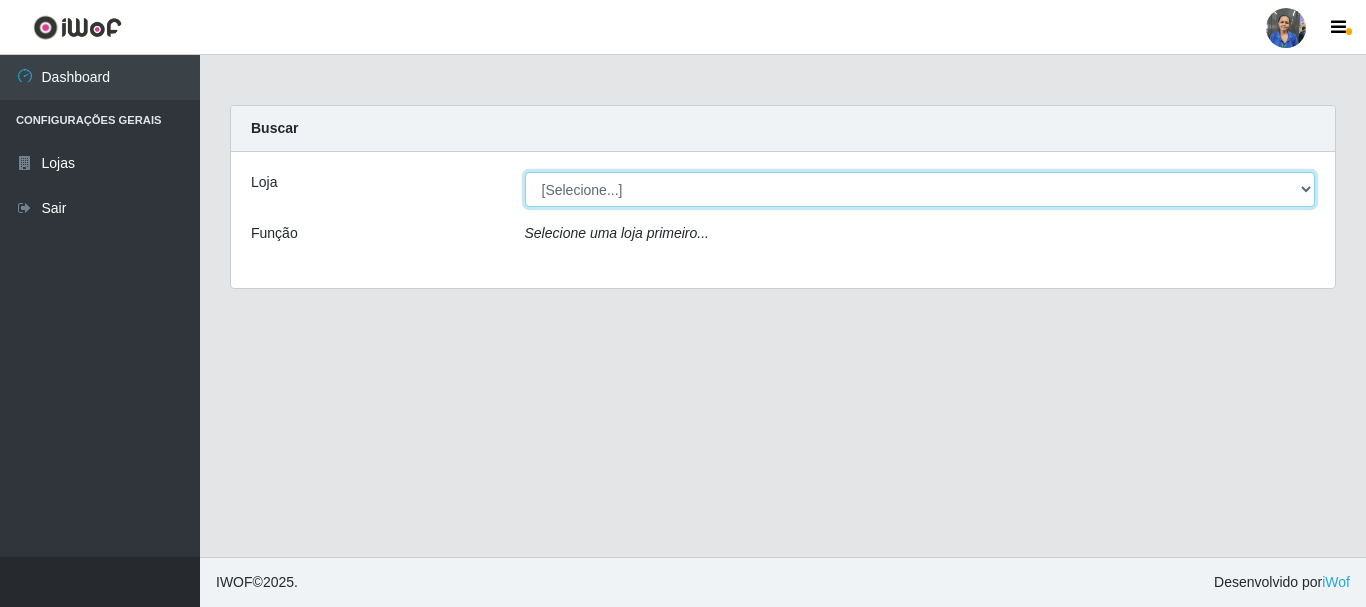 click on "[Selecione...] SuperFácil Atacado - Rodoviária" at bounding box center [920, 189] 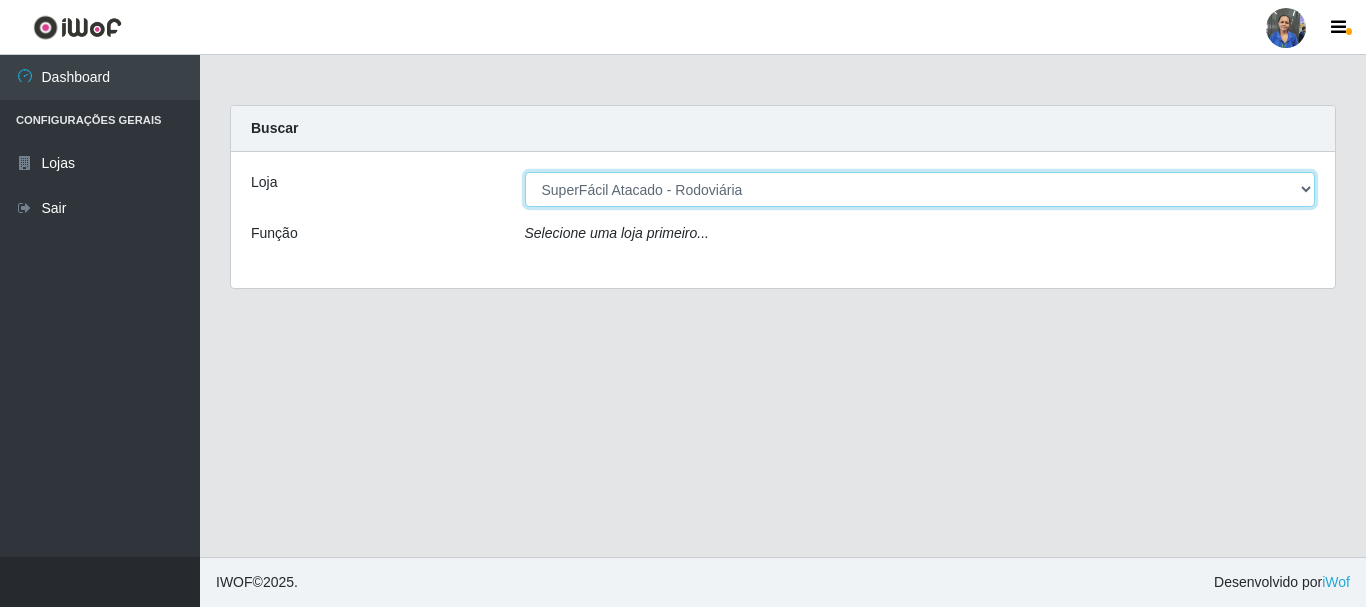 click on "[Selecione...] SuperFácil Atacado - Rodoviária" at bounding box center (920, 189) 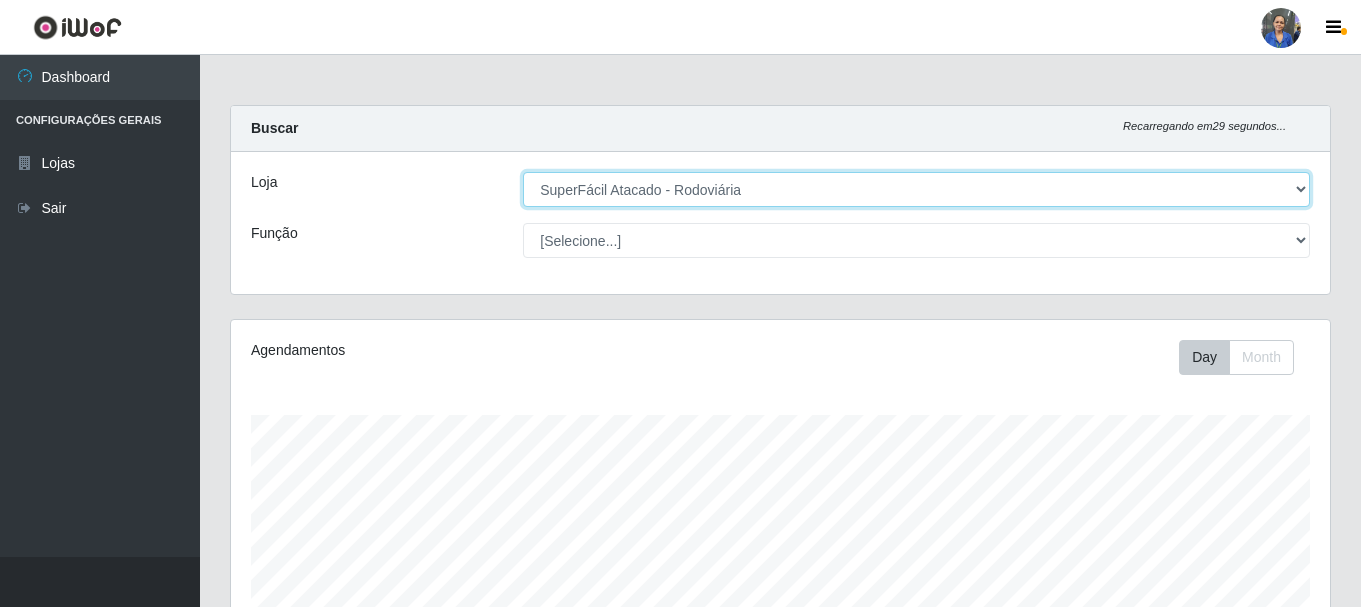 scroll, scrollTop: 999585, scrollLeft: 998901, axis: both 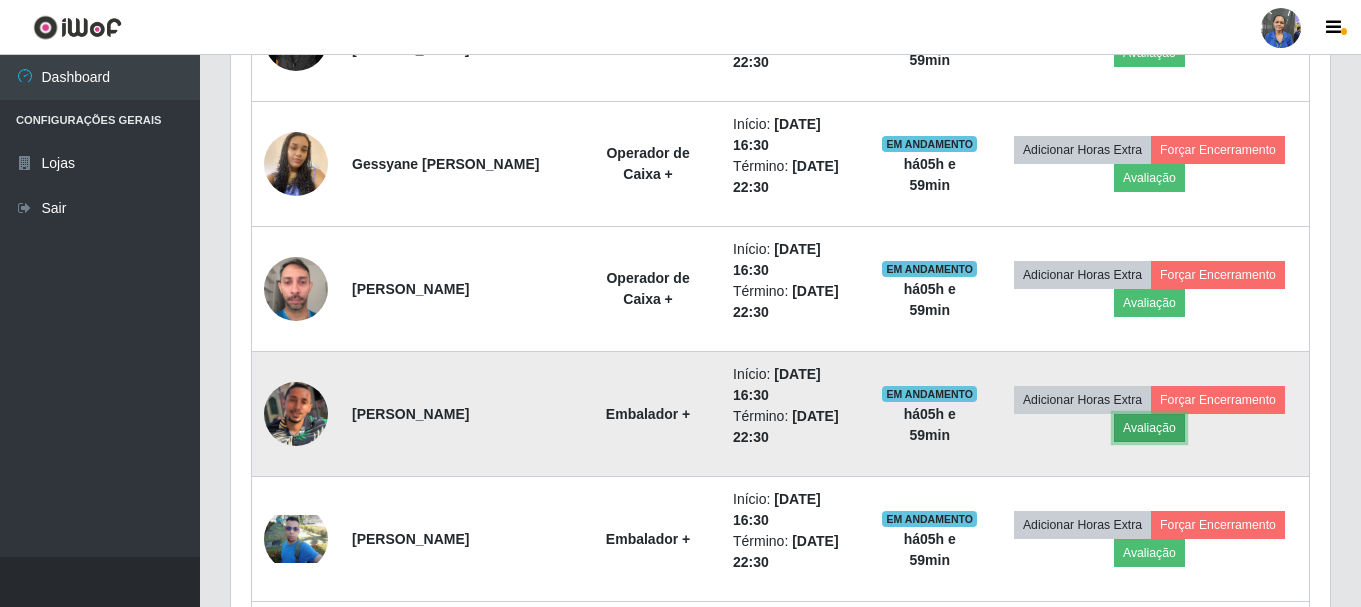click on "Avaliação" at bounding box center (1149, 428) 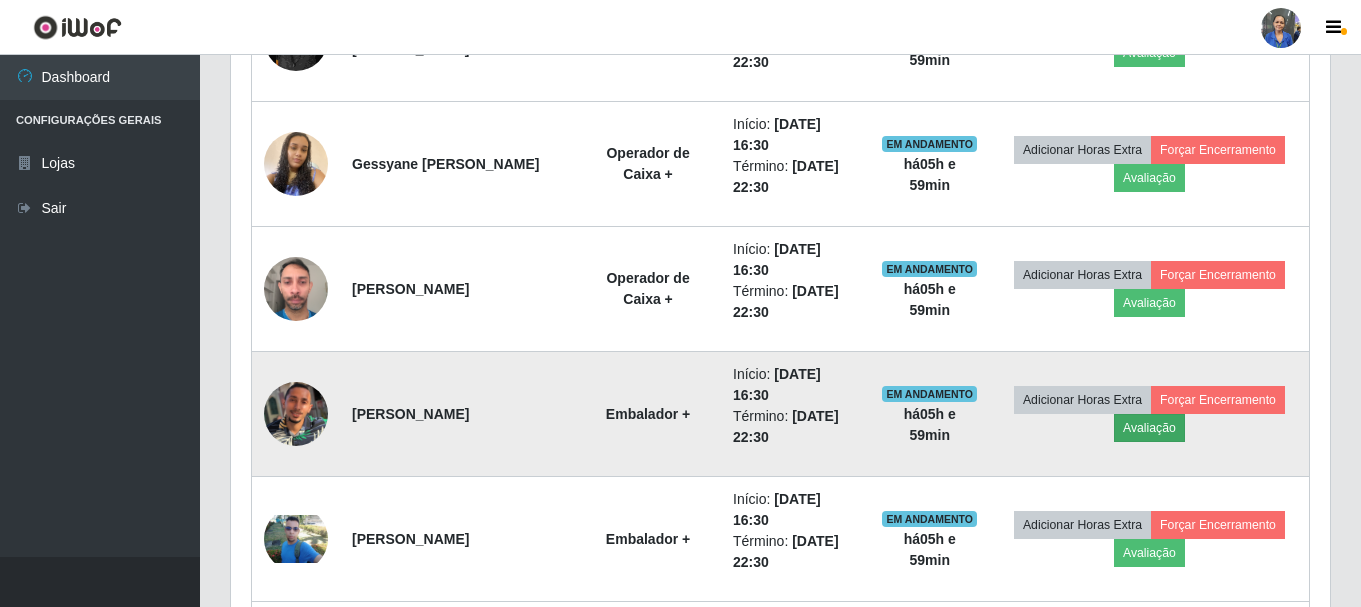 scroll, scrollTop: 999585, scrollLeft: 998911, axis: both 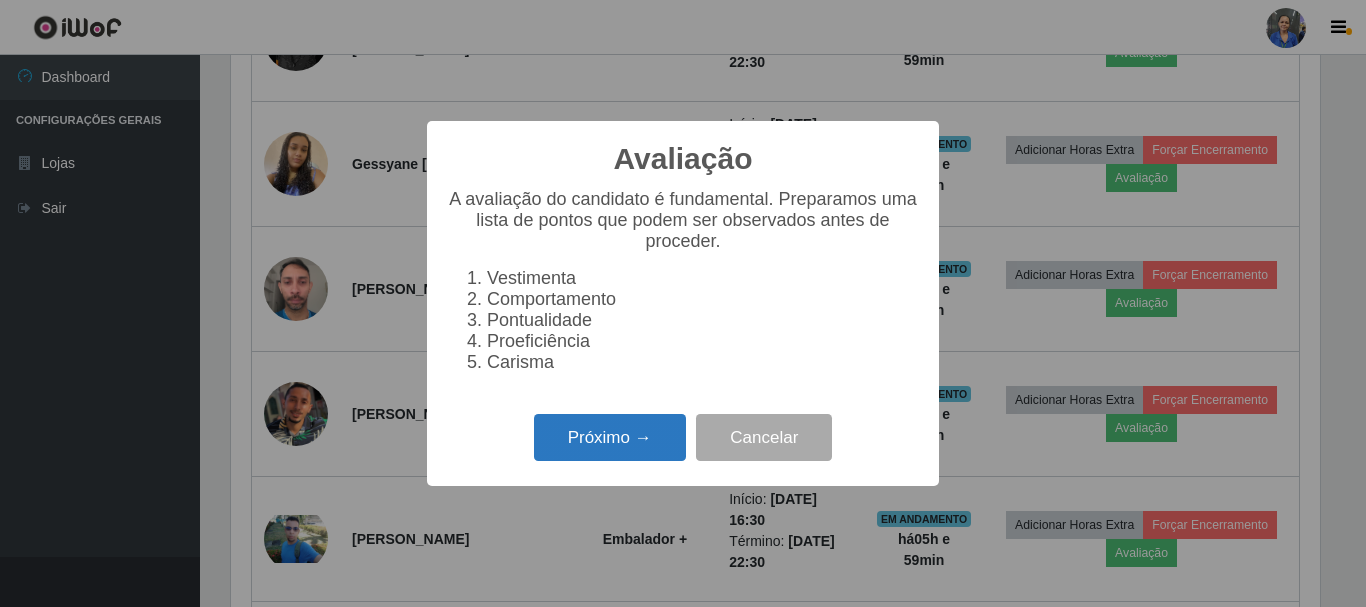 click on "Próximo →" at bounding box center [610, 437] 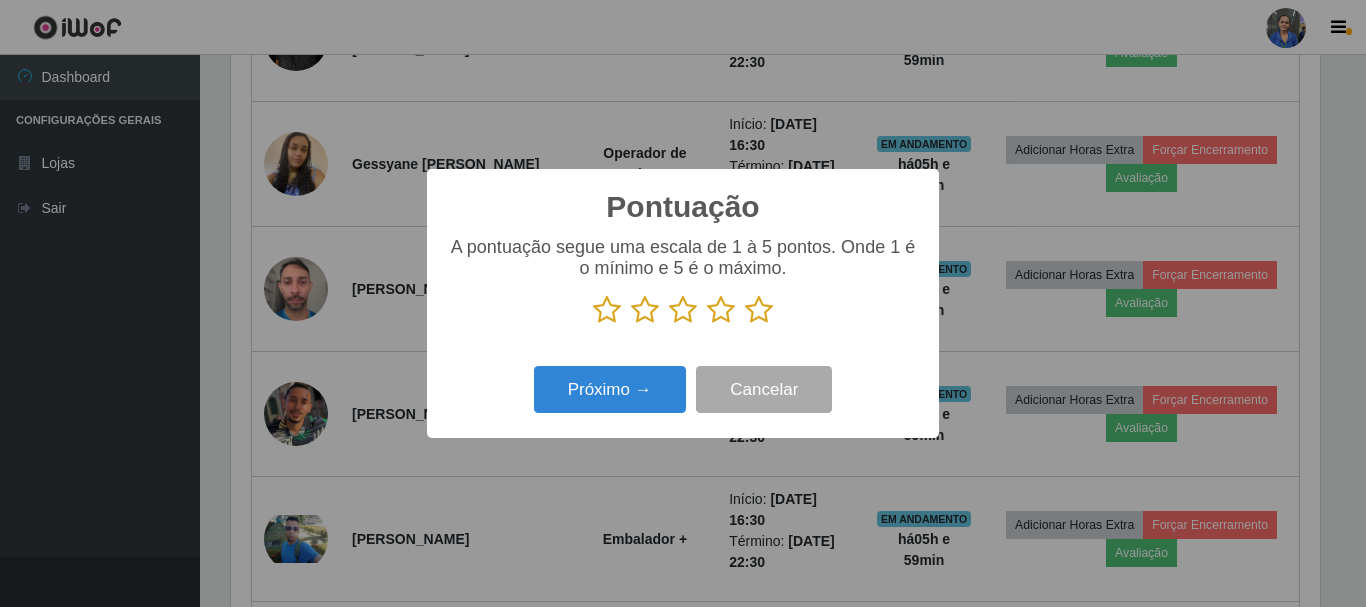 click at bounding box center [759, 310] 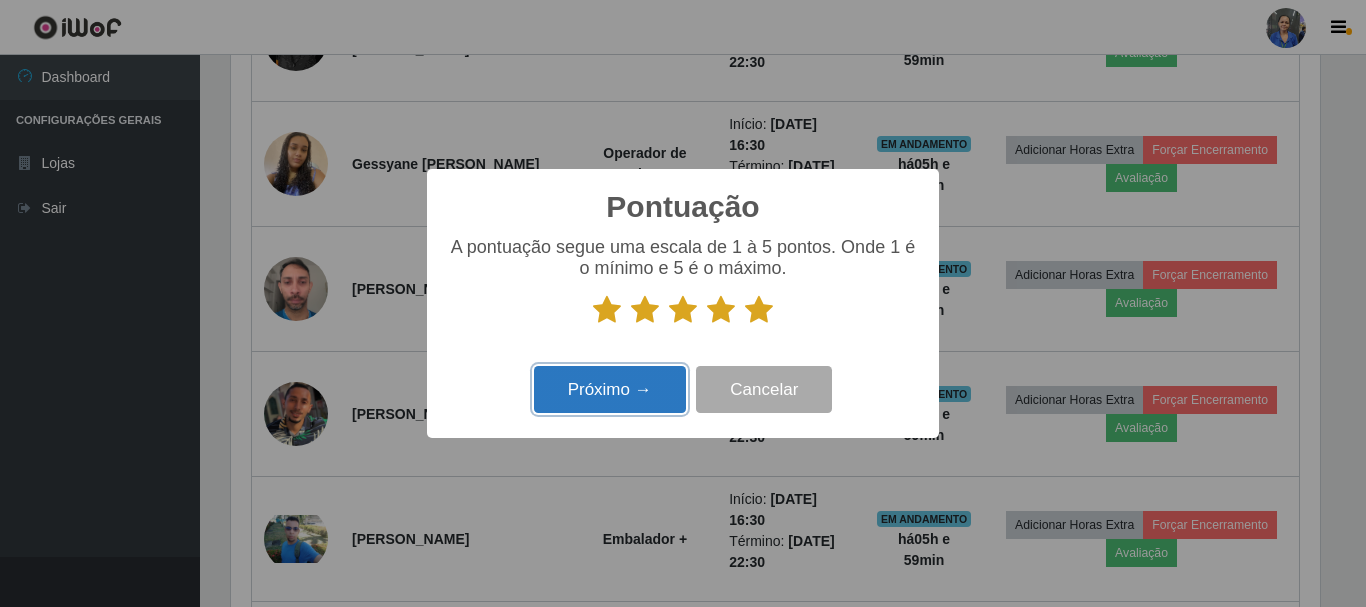 click on "Próximo →" at bounding box center [610, 389] 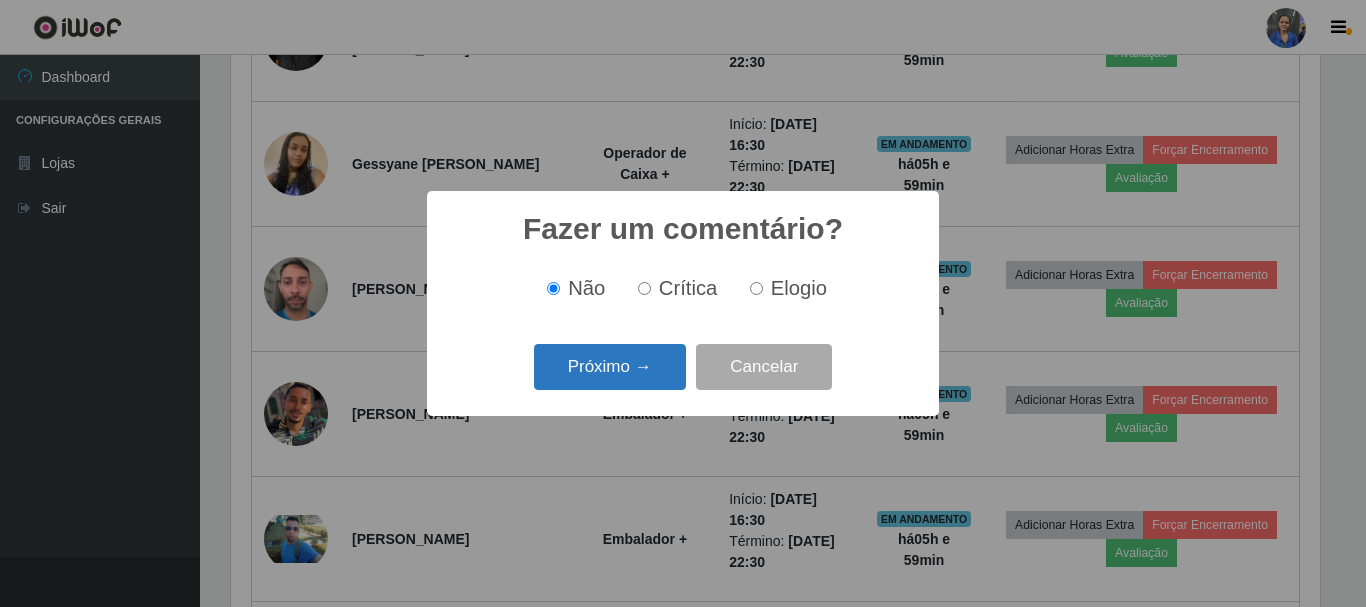click on "Próximo →" at bounding box center [610, 367] 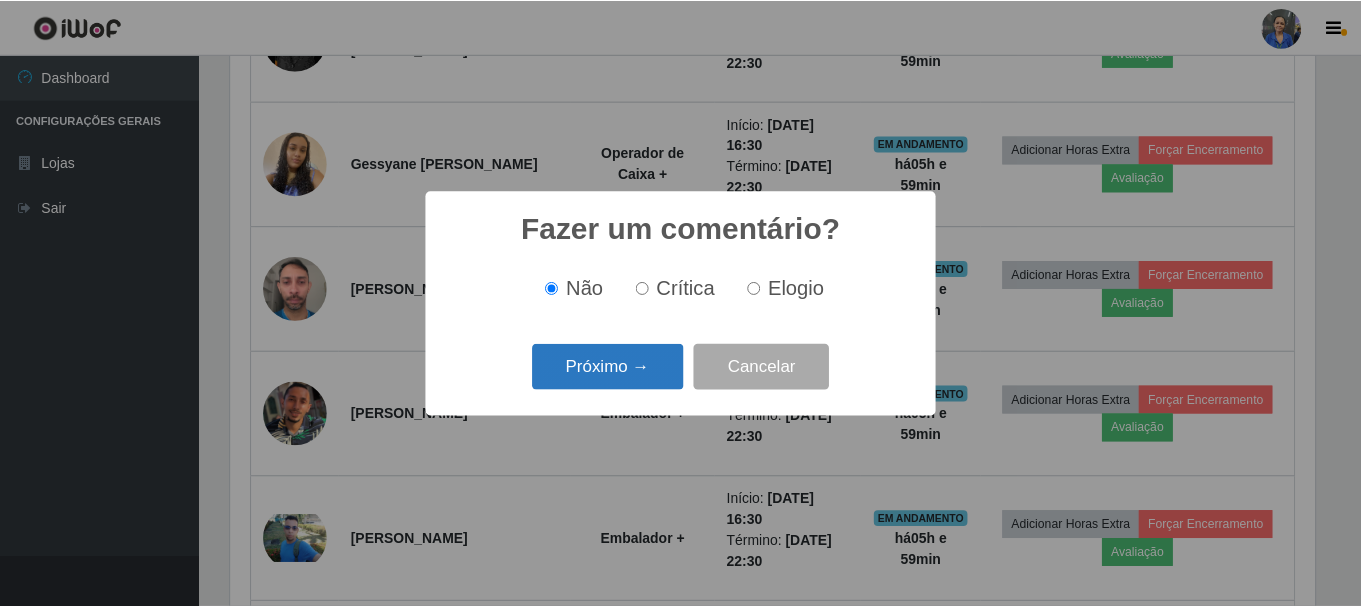 scroll, scrollTop: 999585, scrollLeft: 998911, axis: both 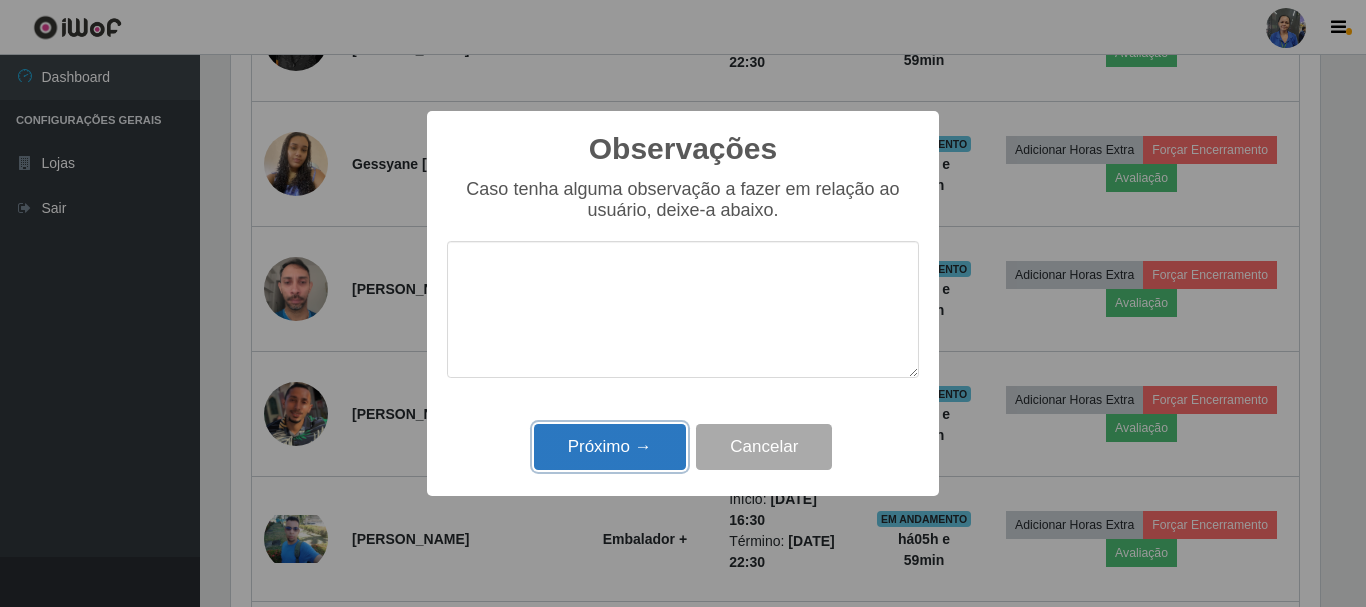 click on "Próximo →" at bounding box center [610, 447] 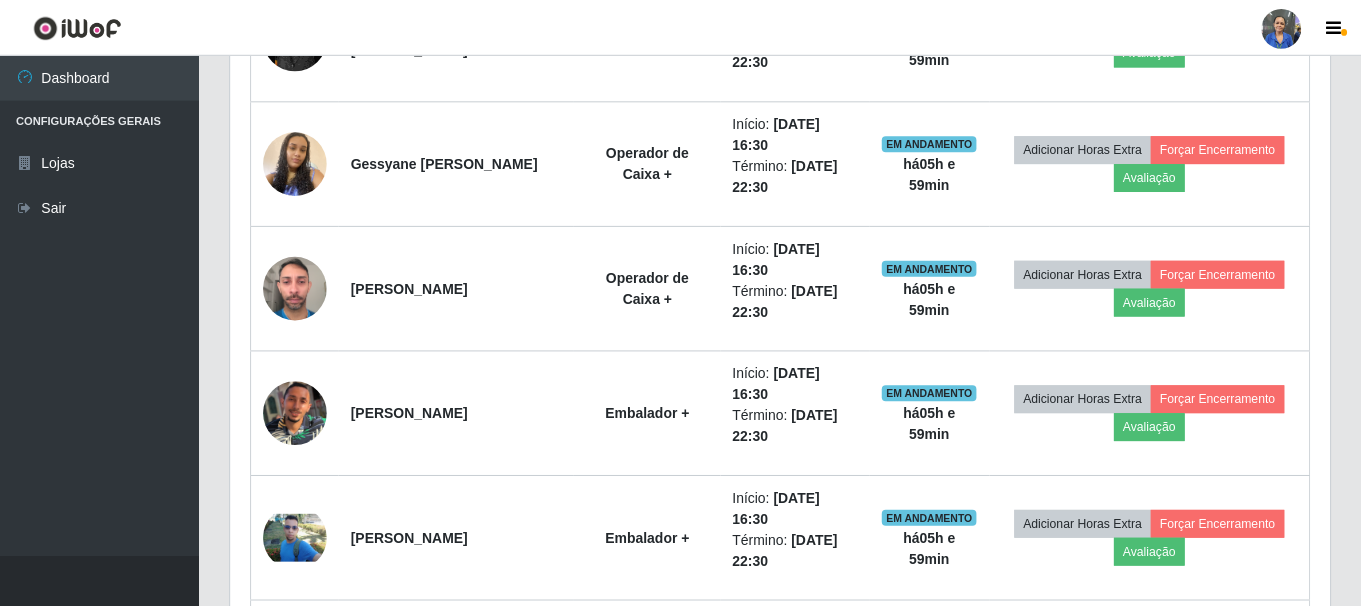 scroll, scrollTop: 999585, scrollLeft: 998901, axis: both 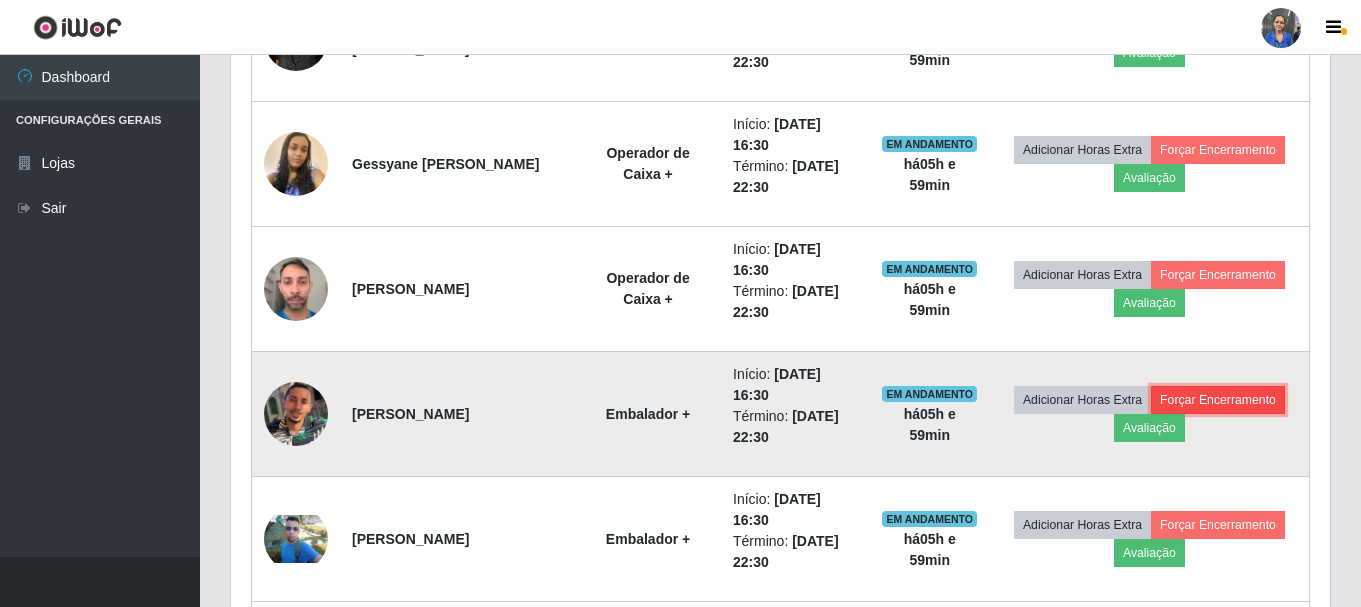 click on "Forçar Encerramento" at bounding box center (1218, 400) 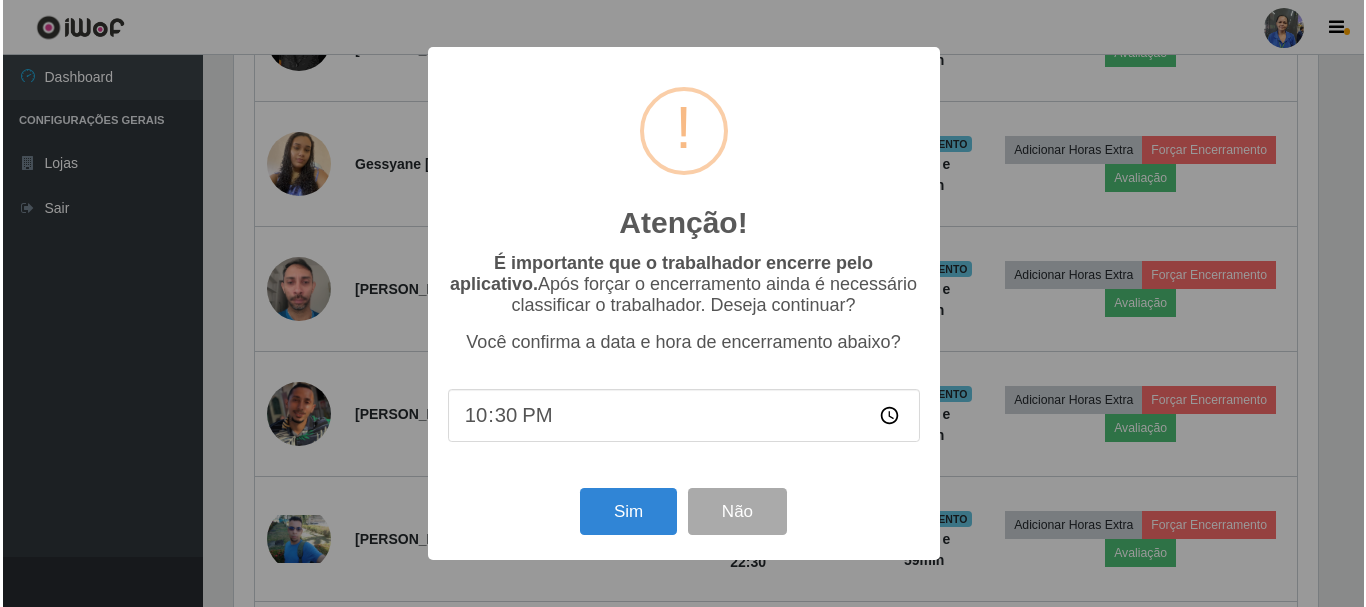 scroll, scrollTop: 999585, scrollLeft: 998911, axis: both 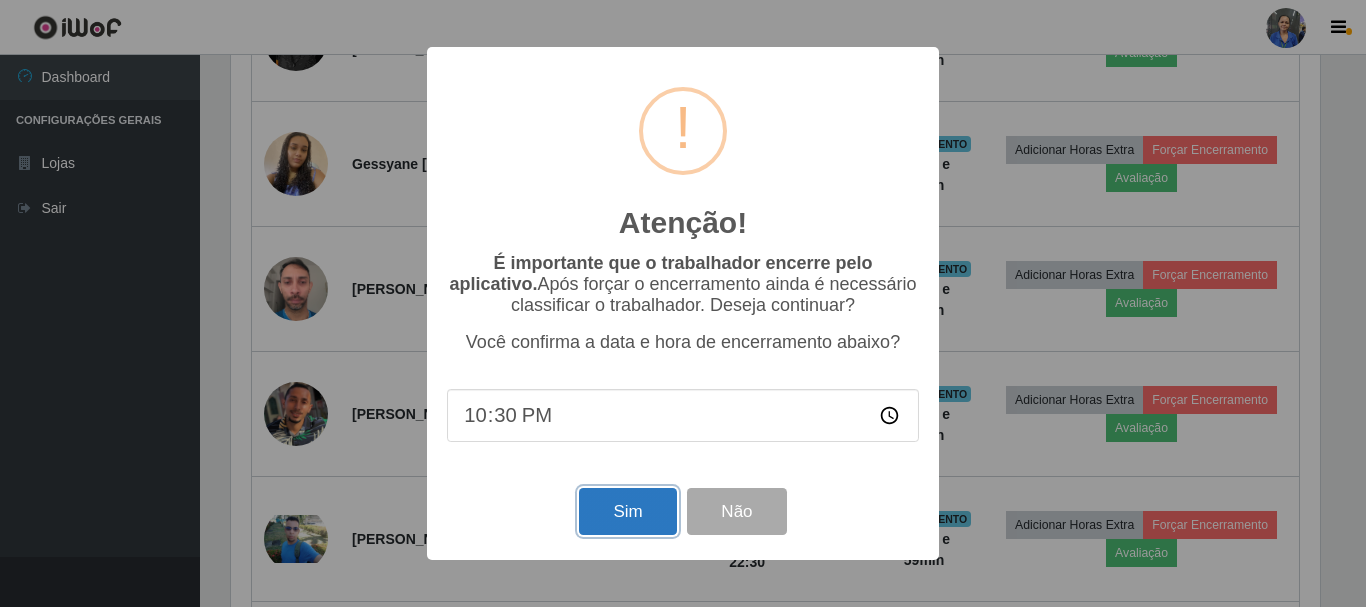click on "Sim" at bounding box center (627, 511) 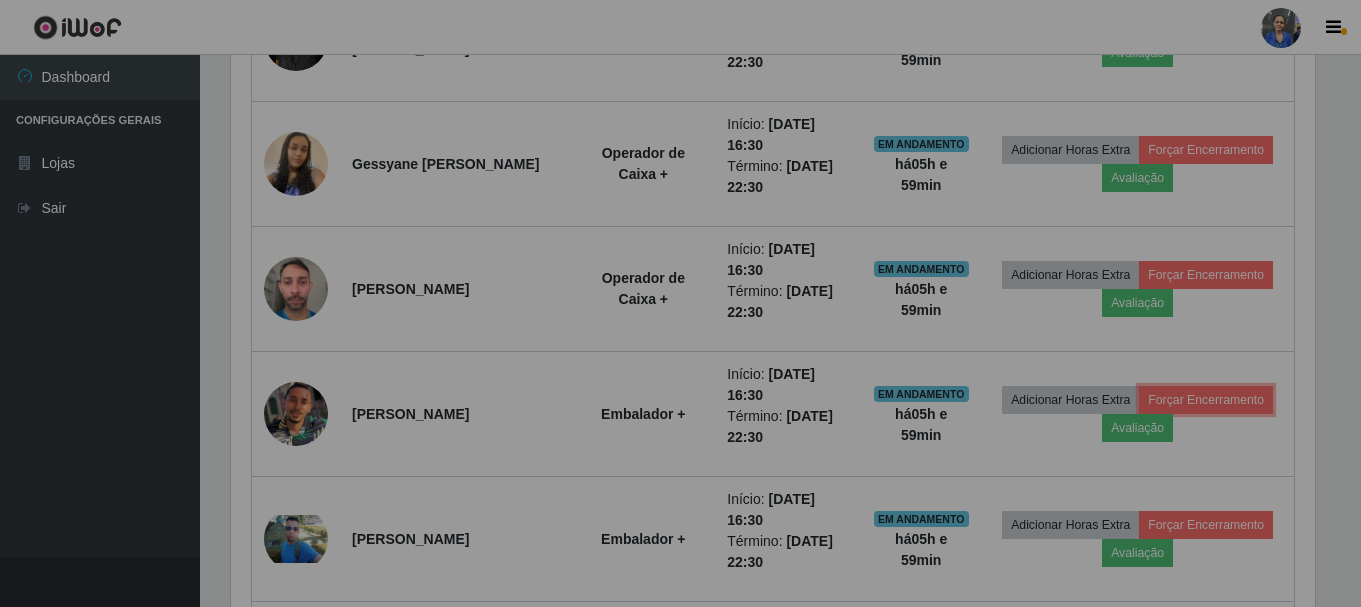 scroll, scrollTop: 999585, scrollLeft: 998901, axis: both 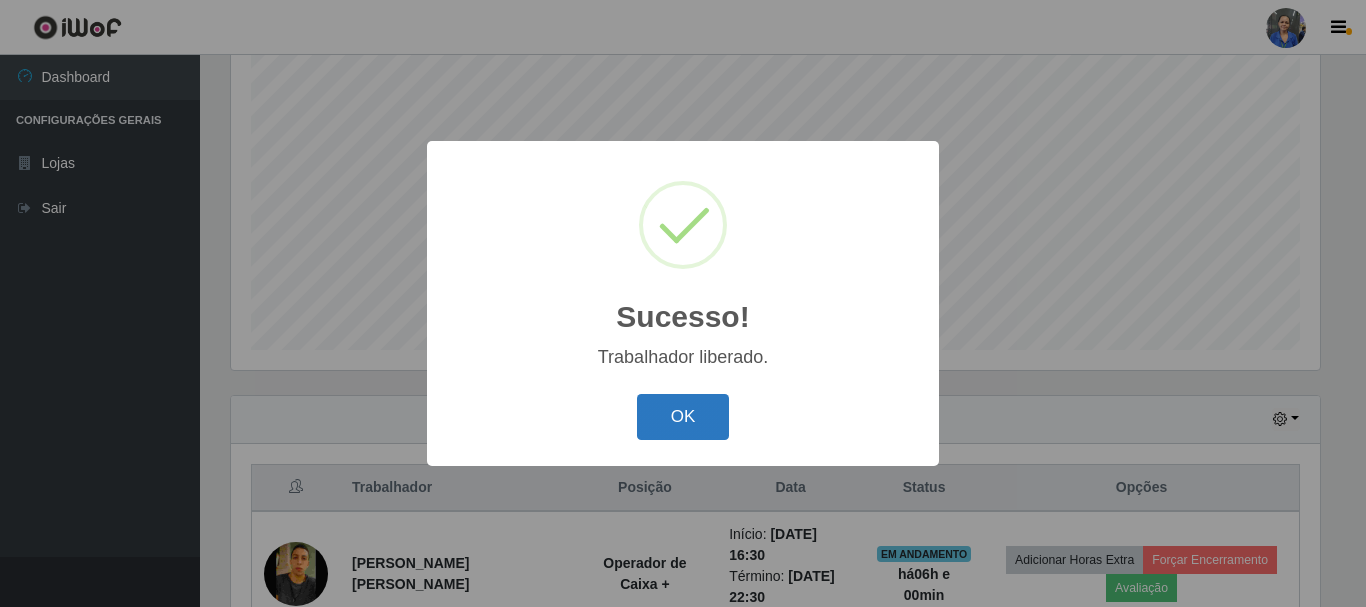 click on "OK" at bounding box center [683, 417] 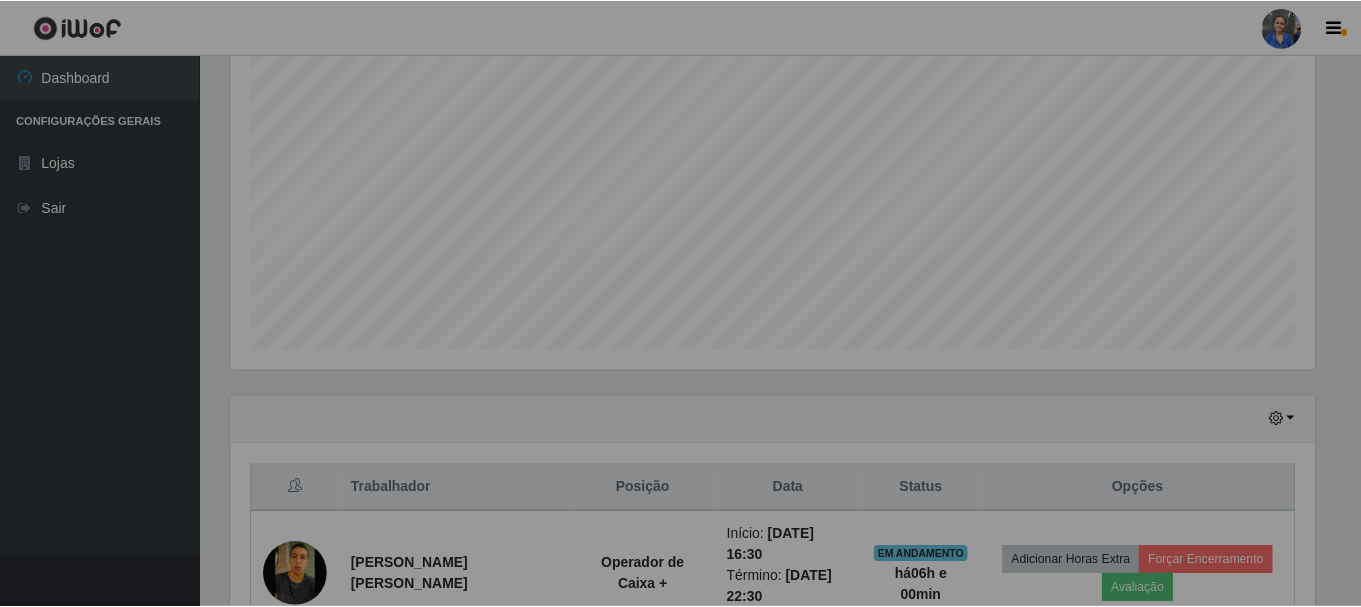 scroll, scrollTop: 999585, scrollLeft: 998901, axis: both 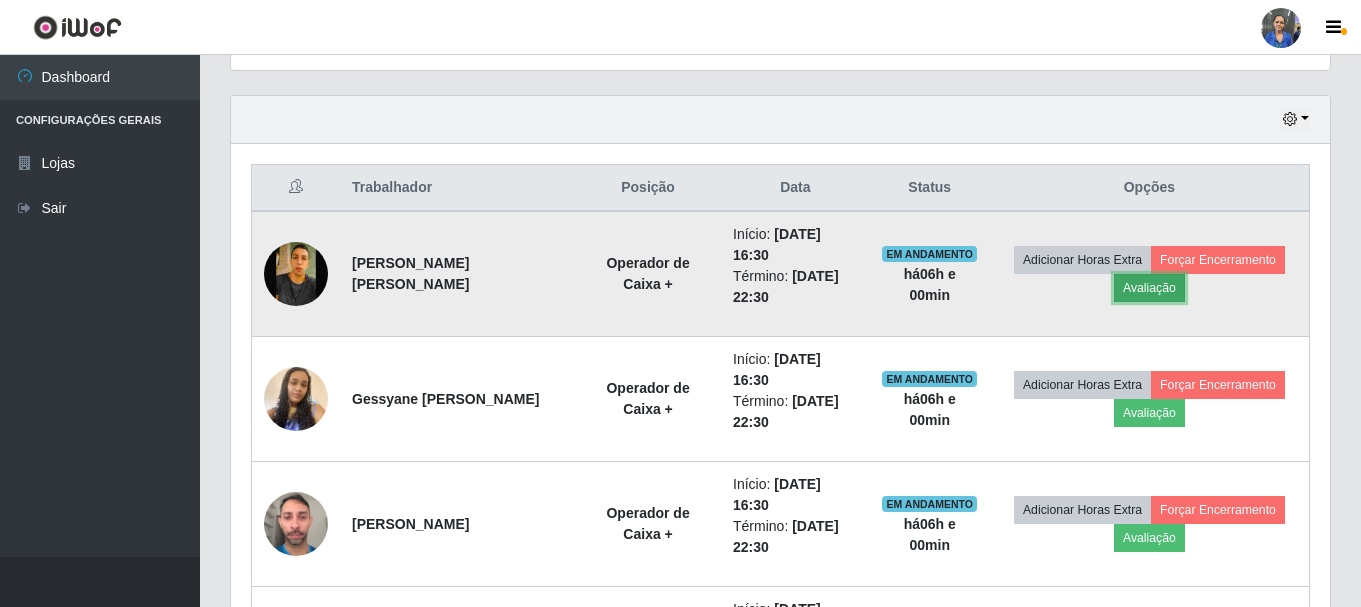 click on "Avaliação" at bounding box center [1149, 288] 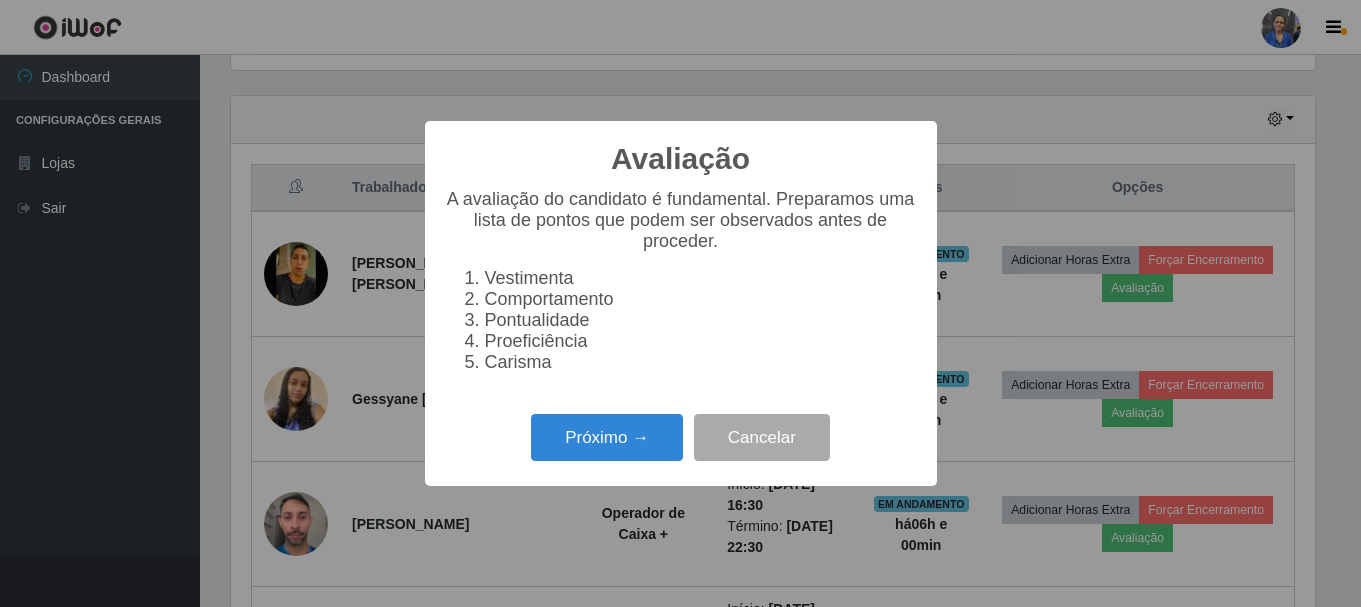 scroll, scrollTop: 999585, scrollLeft: 998911, axis: both 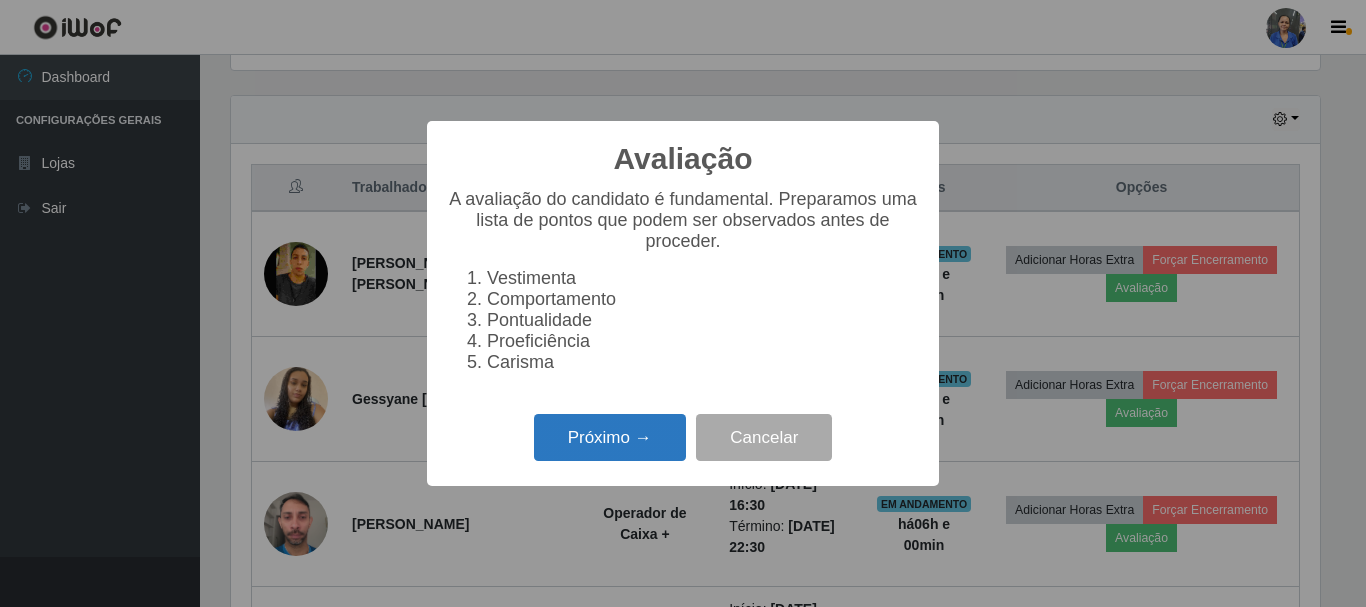 click on "Próximo →" at bounding box center (610, 437) 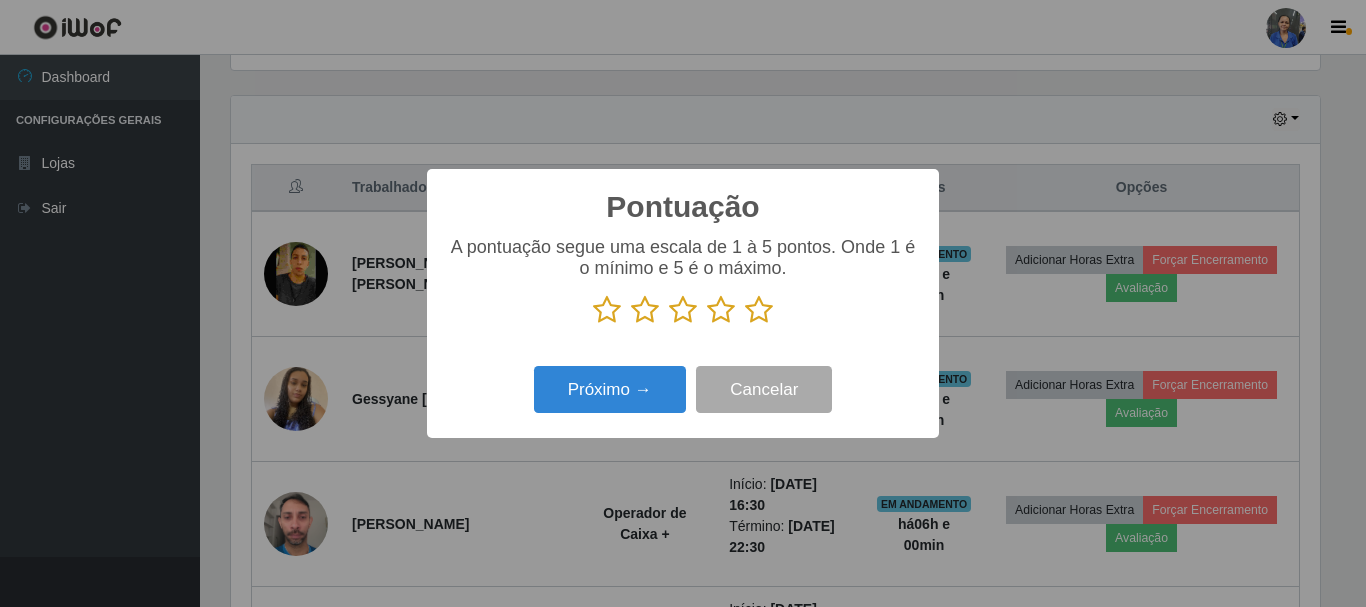 scroll, scrollTop: 999585, scrollLeft: 998911, axis: both 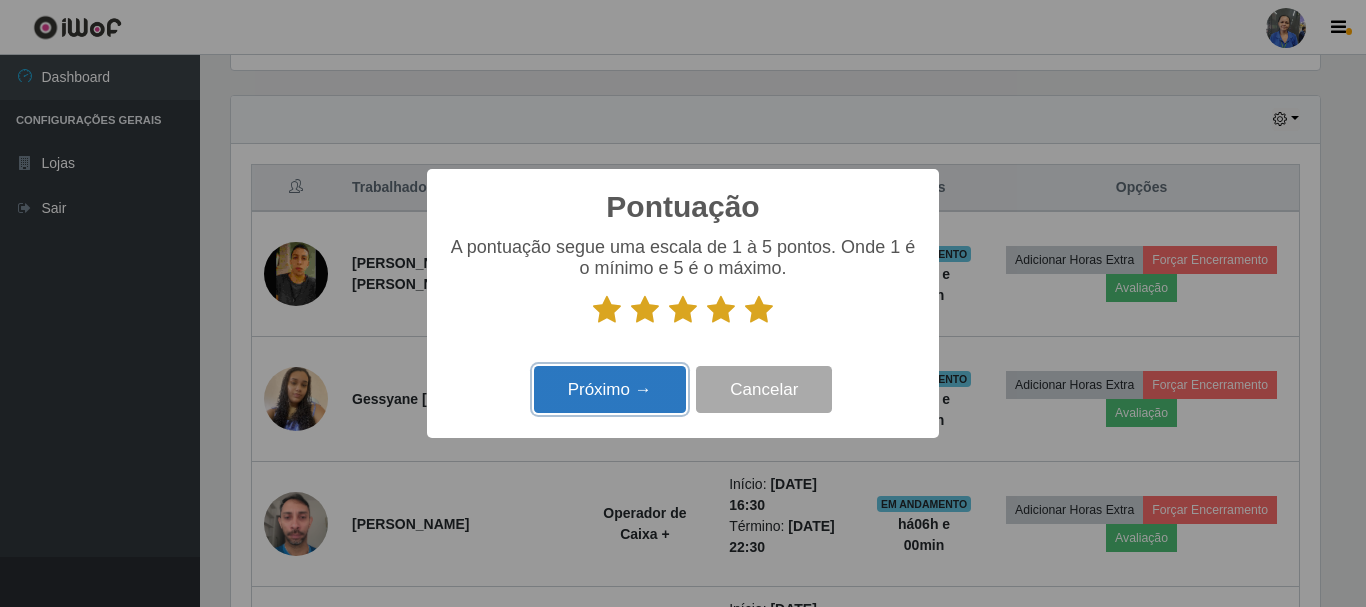 click on "Próximo →" at bounding box center [610, 389] 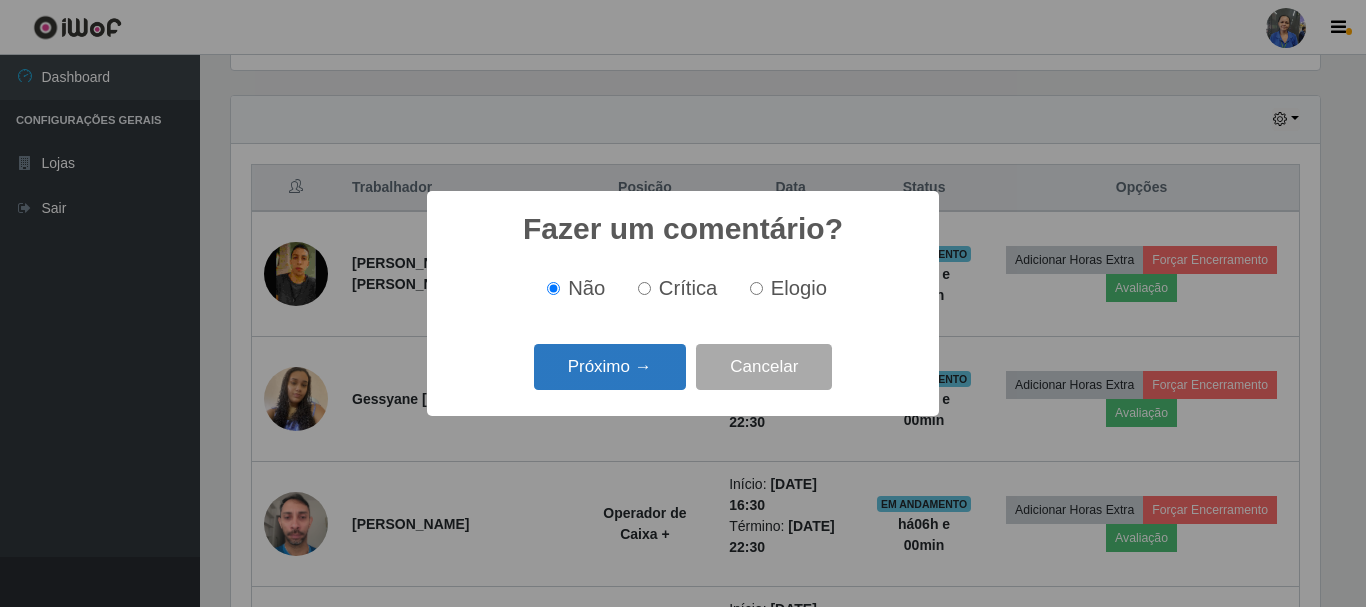 click on "Próximo →" at bounding box center [610, 367] 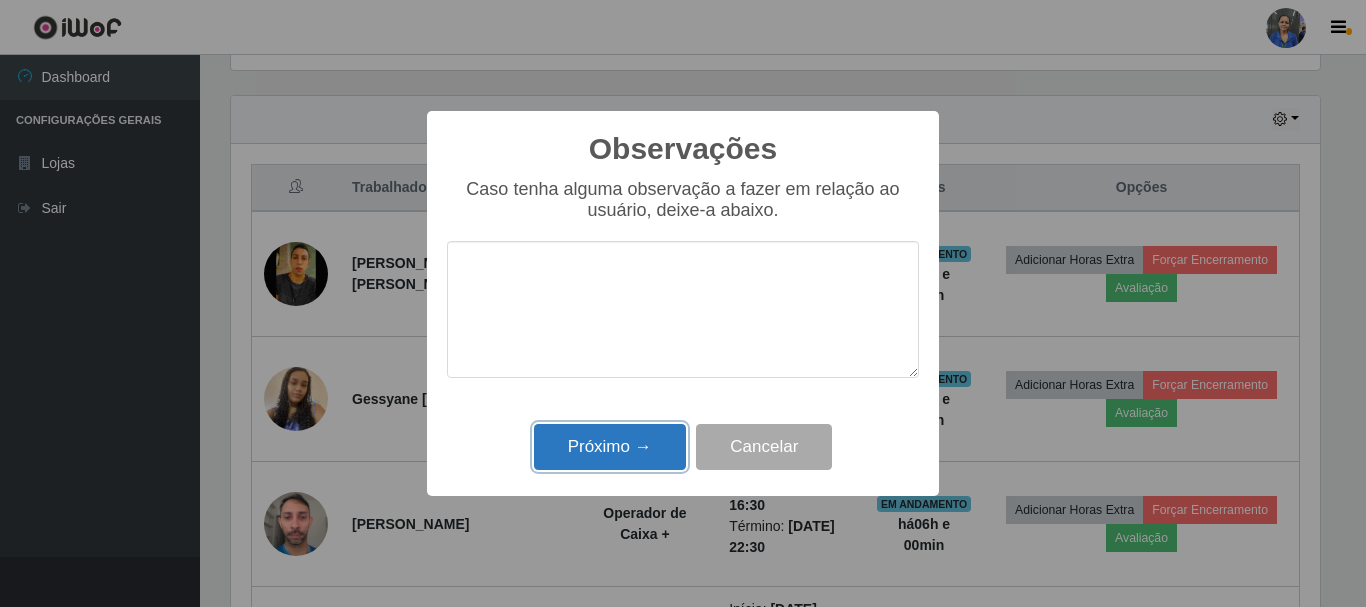 click on "Próximo →" at bounding box center (610, 447) 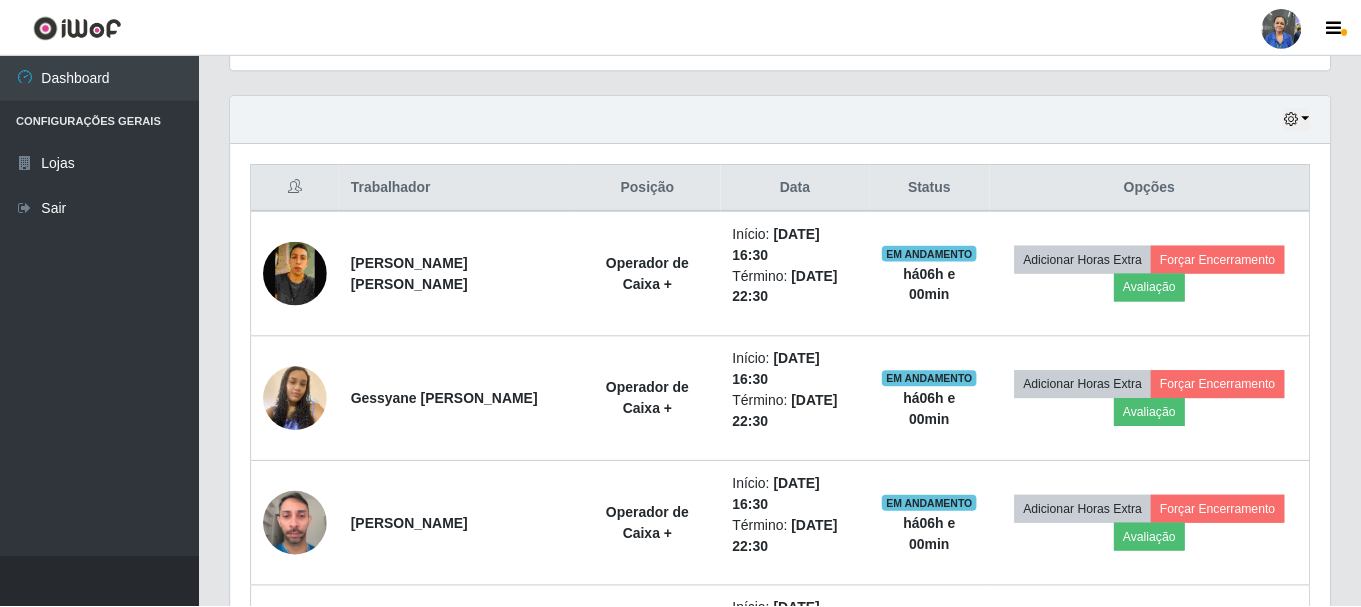 scroll, scrollTop: 999585, scrollLeft: 998901, axis: both 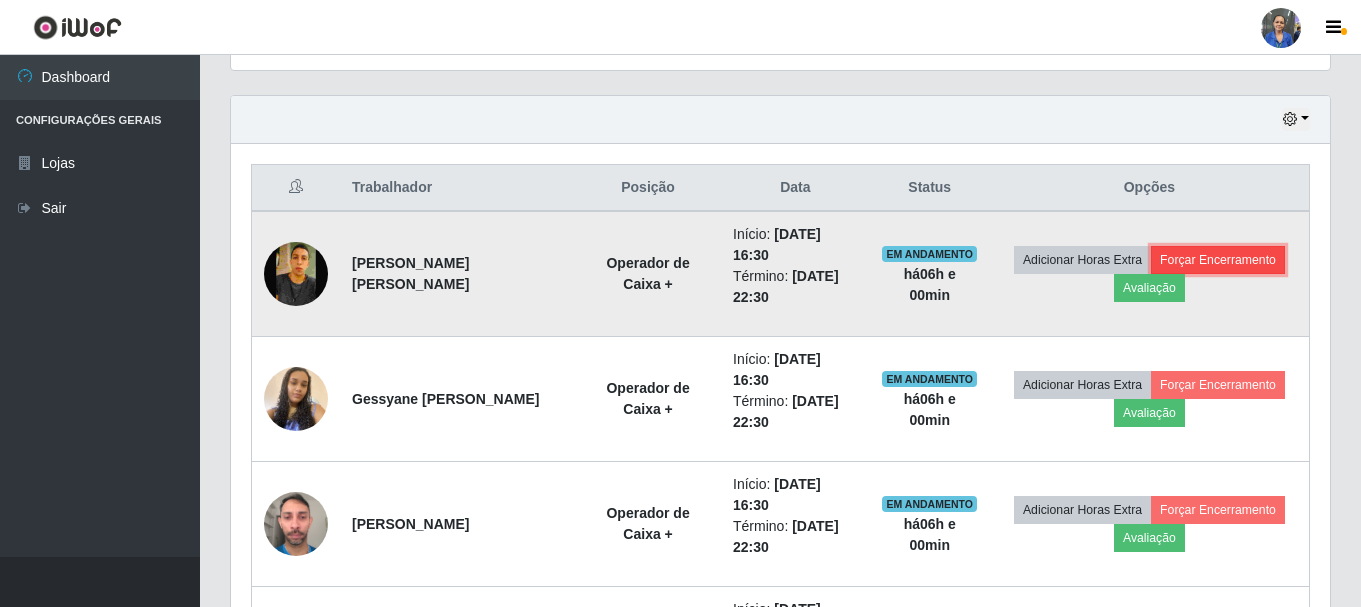 click on "Forçar Encerramento" at bounding box center [1218, 260] 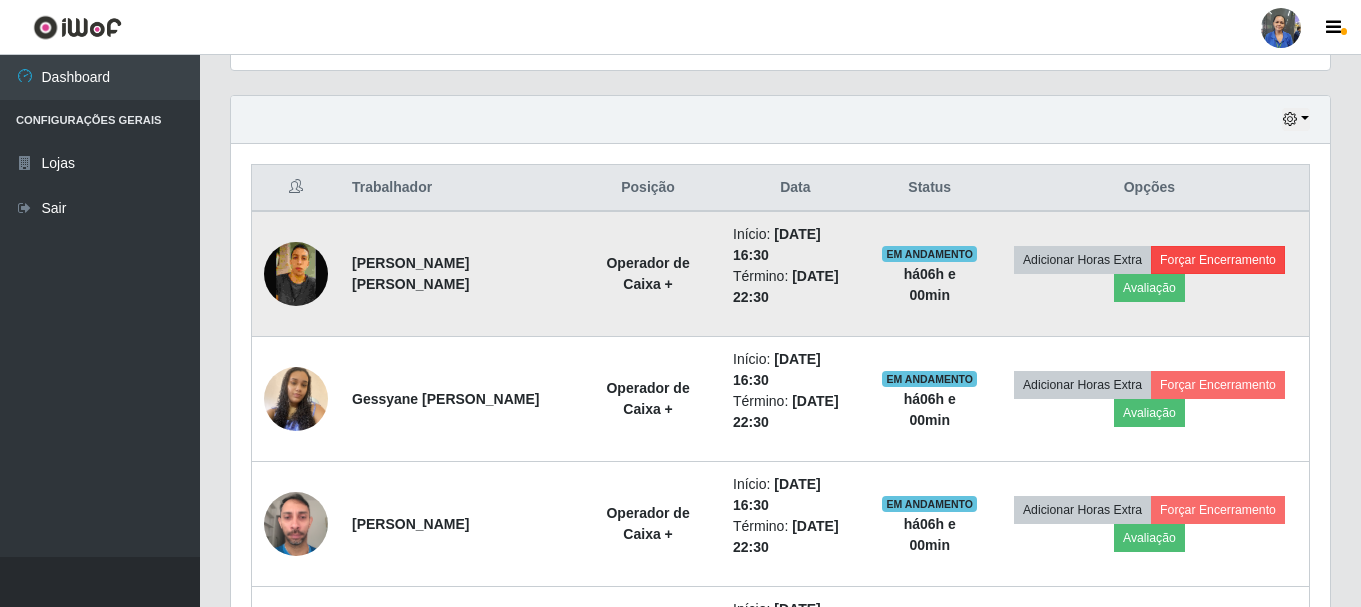 scroll, scrollTop: 999585, scrollLeft: 998911, axis: both 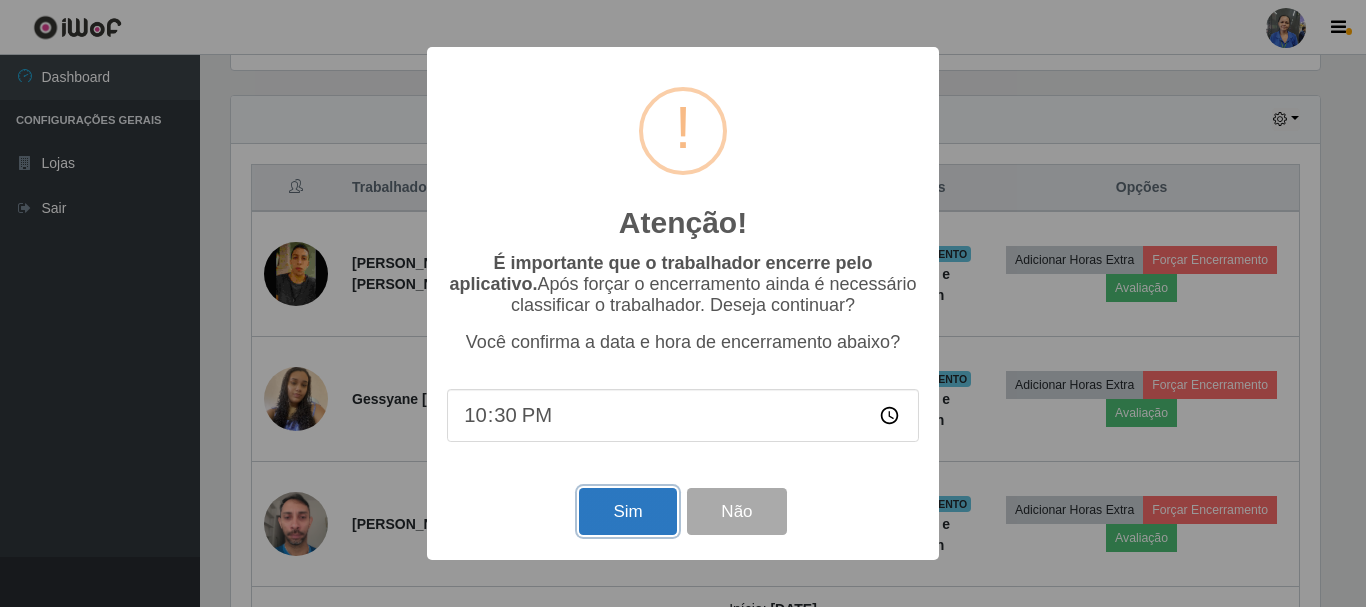 click on "Sim" at bounding box center (627, 511) 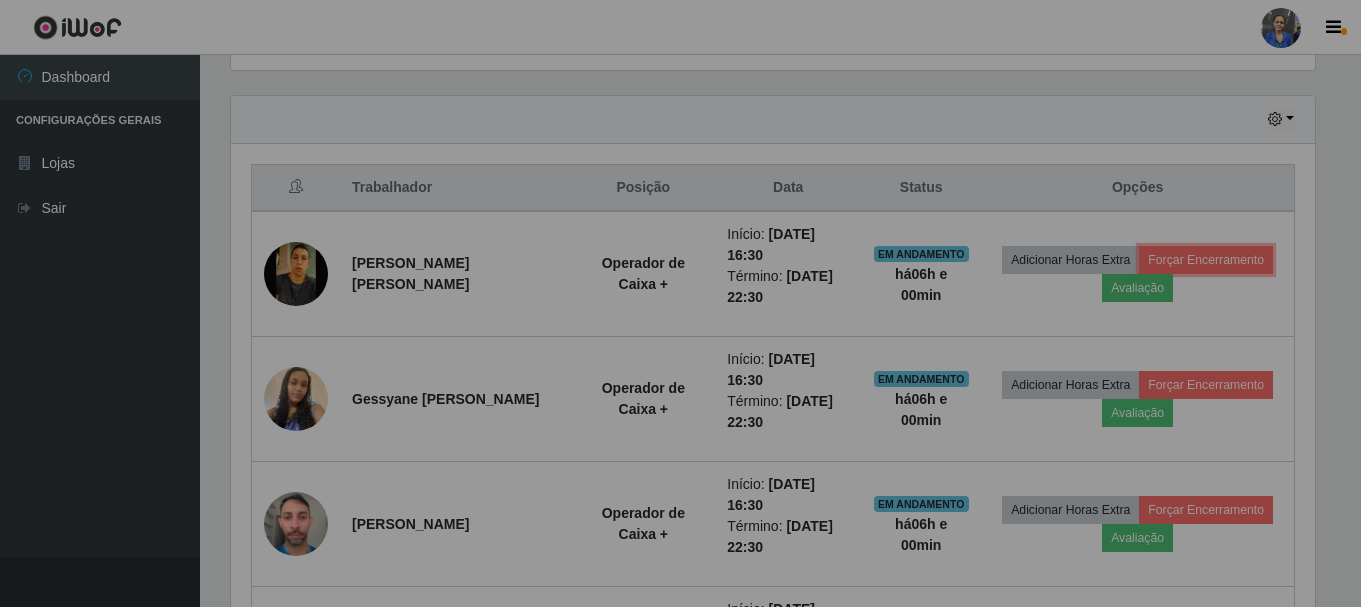 scroll, scrollTop: 999585, scrollLeft: 998901, axis: both 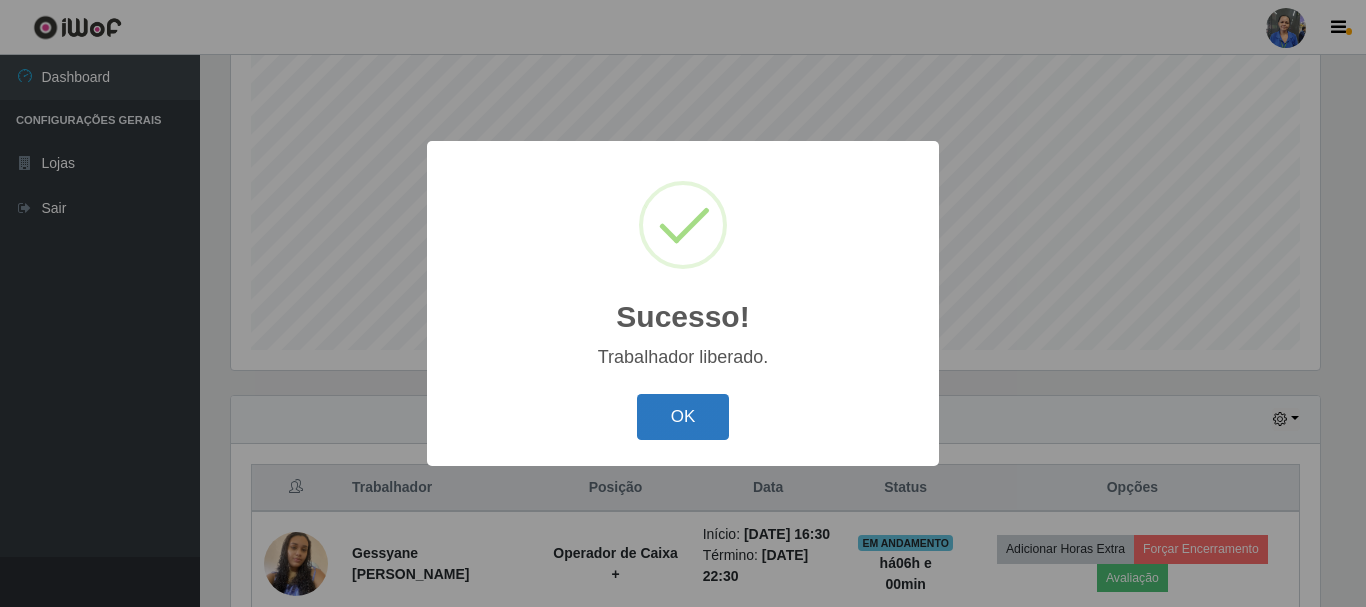 click on "OK" at bounding box center [683, 417] 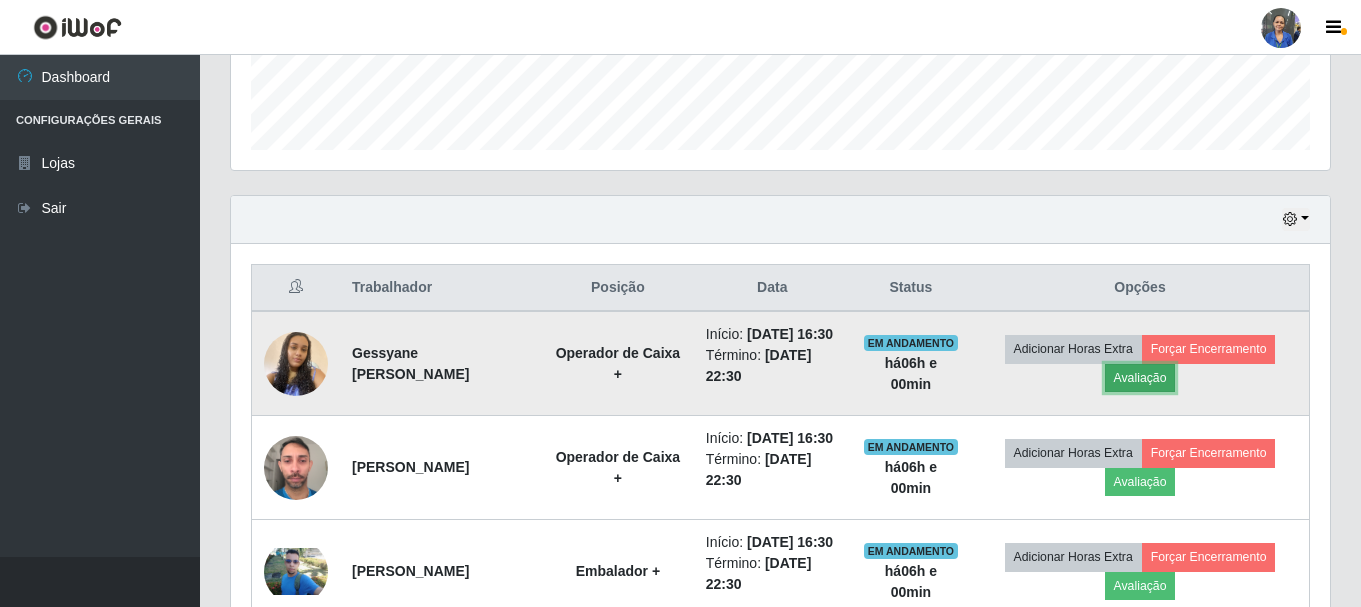 click on "Avaliação" at bounding box center (1140, 378) 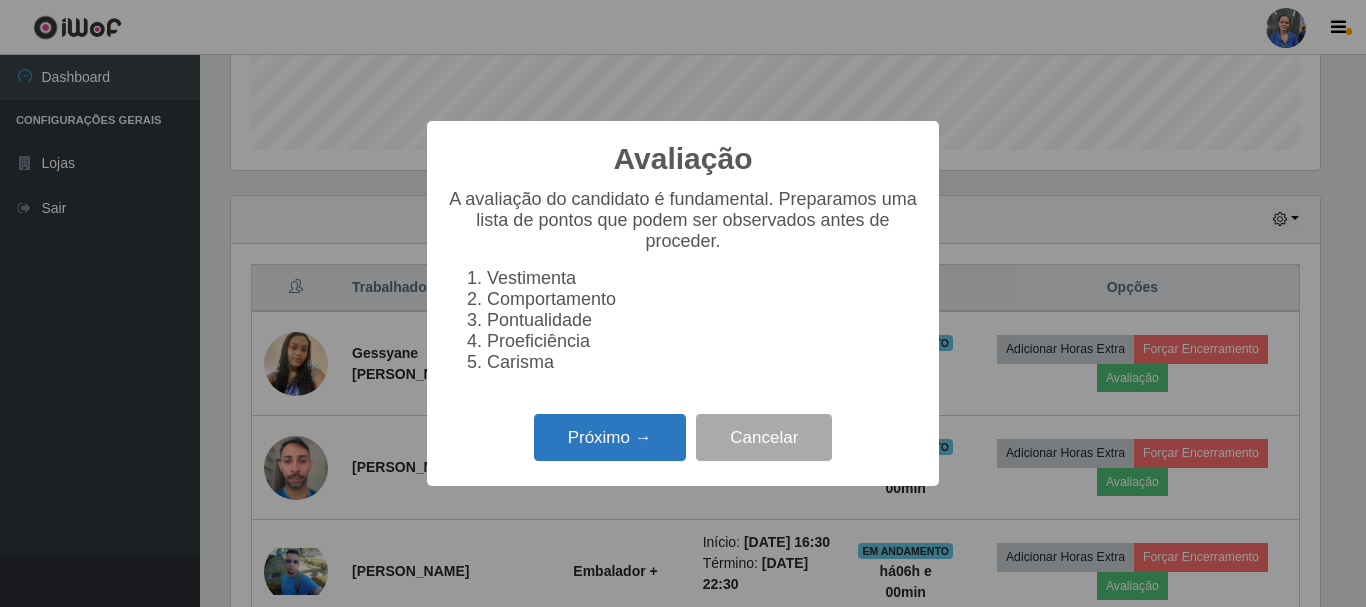 click on "Próximo →" at bounding box center [610, 437] 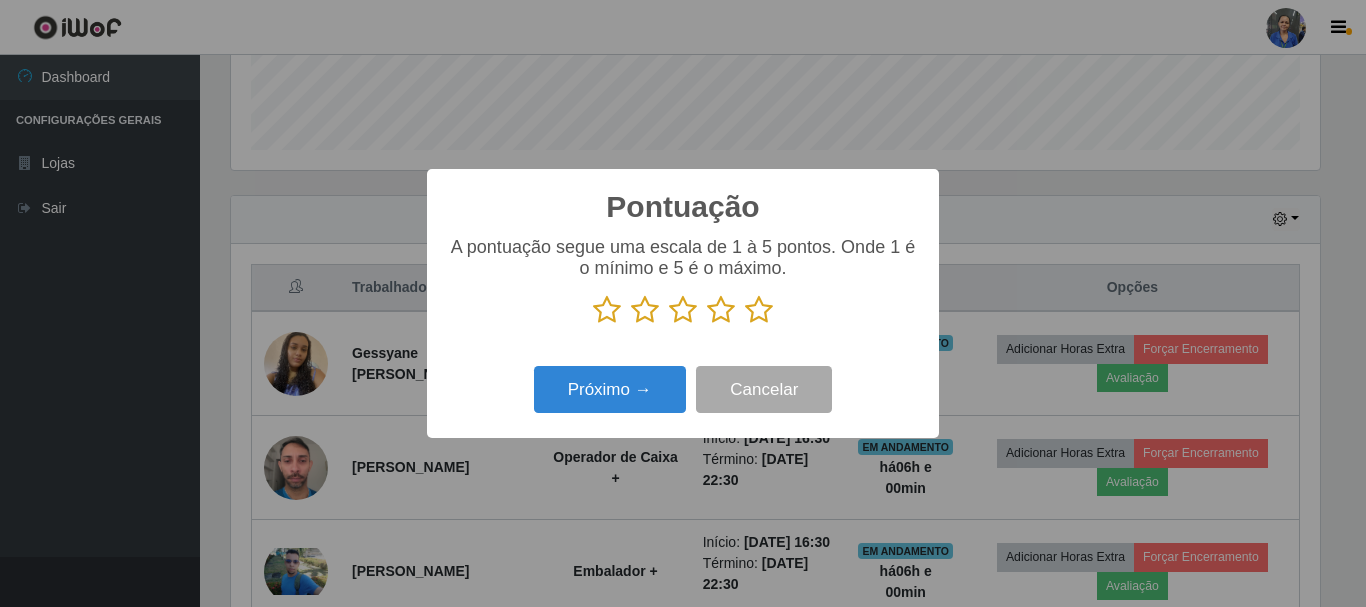 click at bounding box center (759, 310) 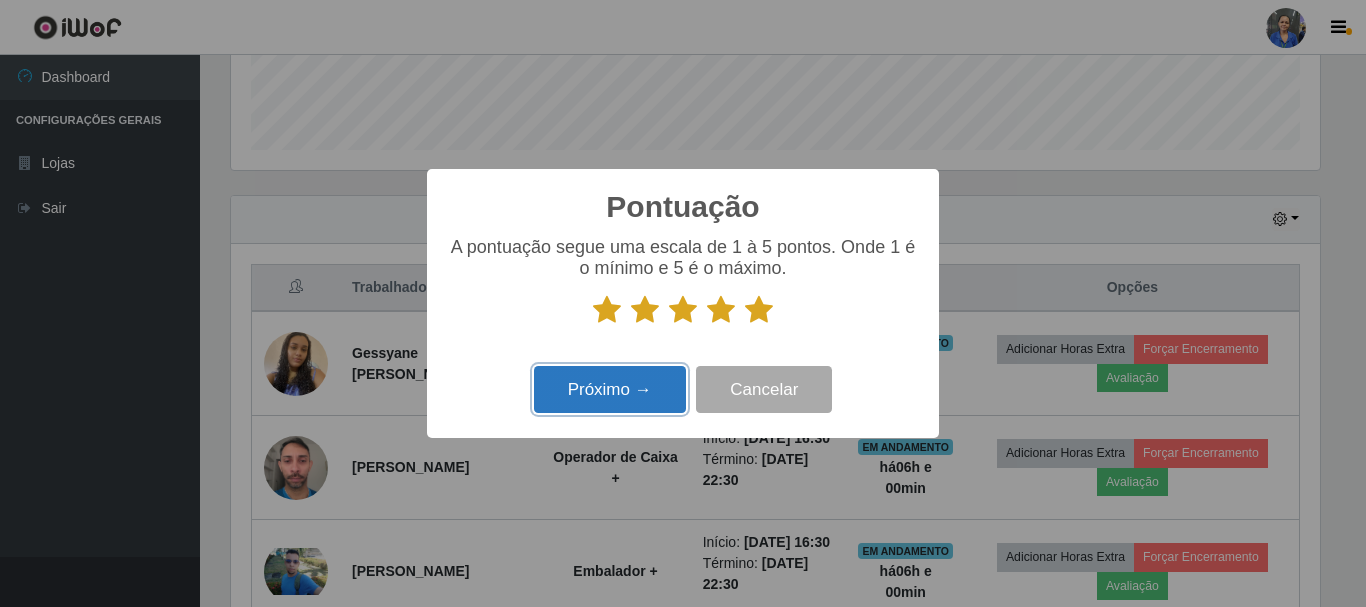 click on "Próximo →" at bounding box center (610, 389) 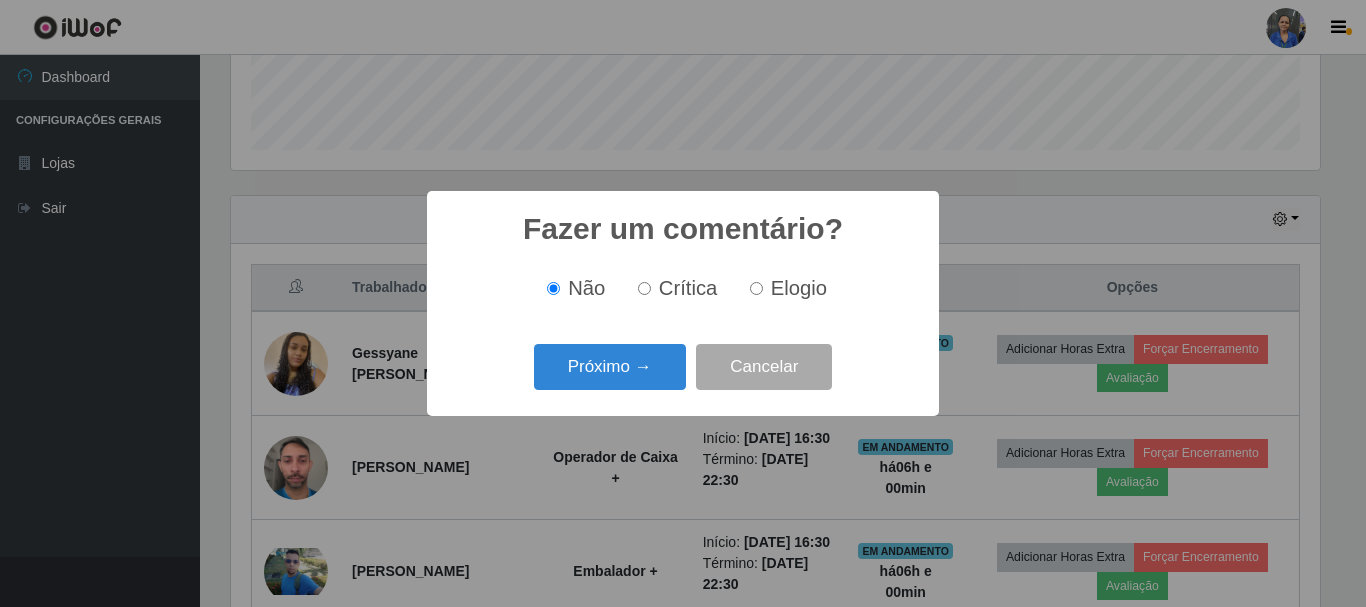 click on "Próximo →" at bounding box center (610, 367) 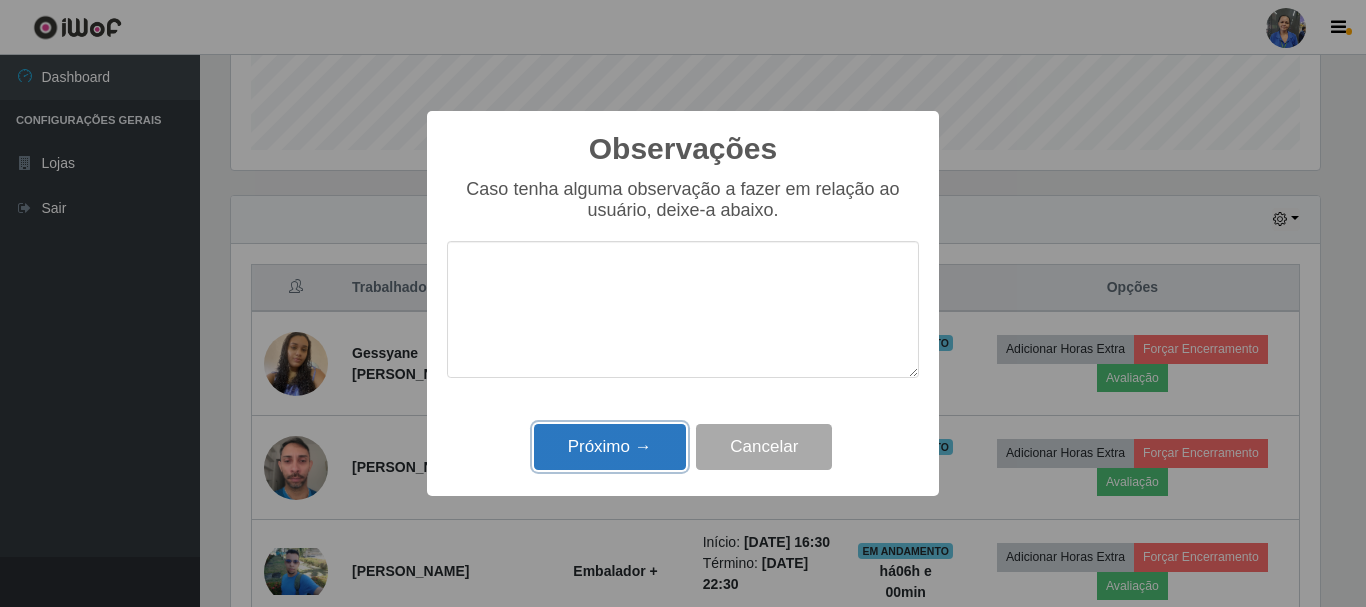 click on "Próximo →" at bounding box center [610, 447] 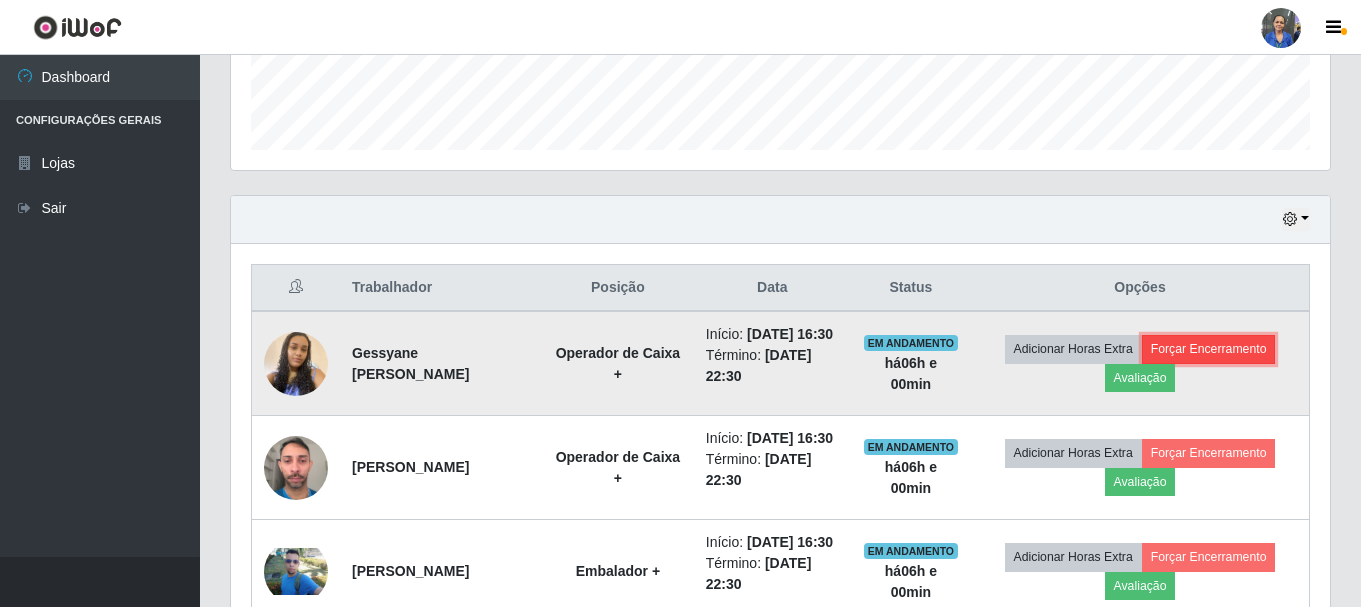 click on "Forçar Encerramento" at bounding box center (1209, 349) 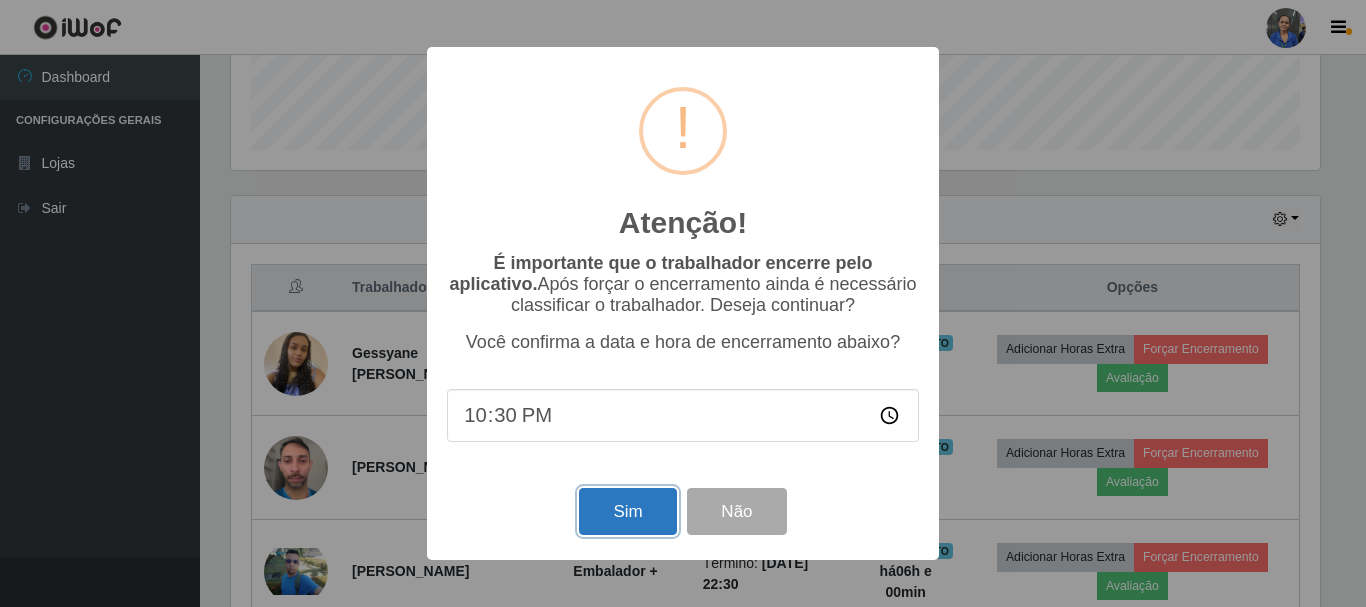 click on "Sim" at bounding box center [627, 511] 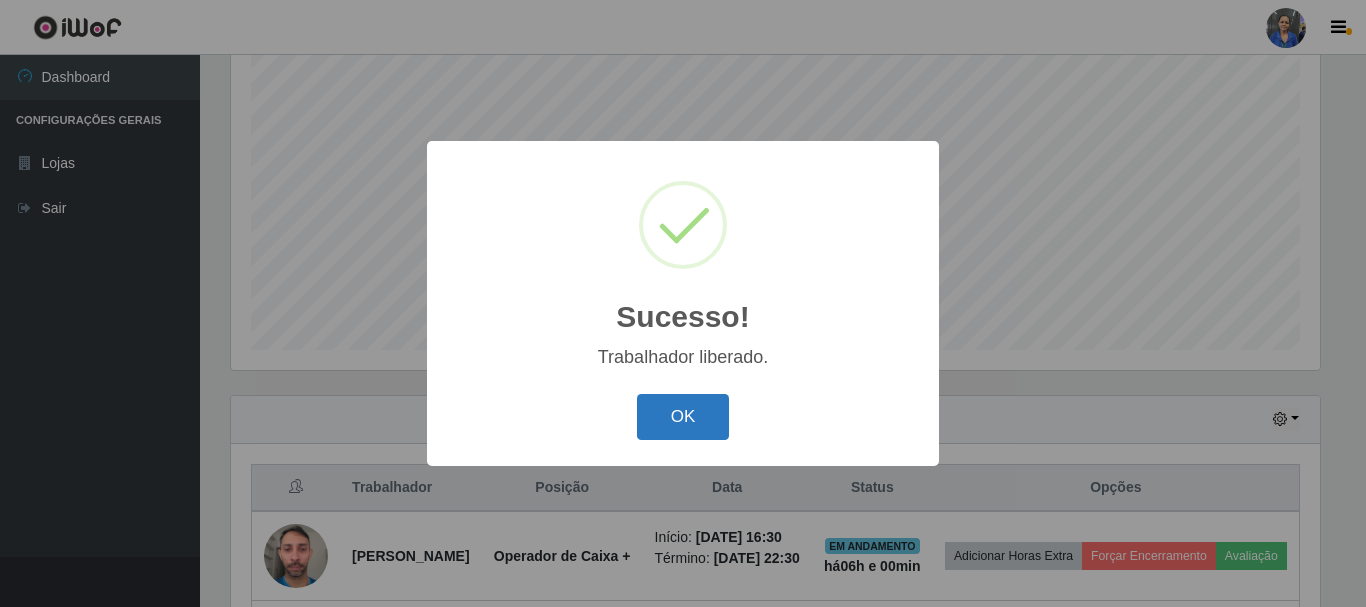 click on "OK" at bounding box center (683, 417) 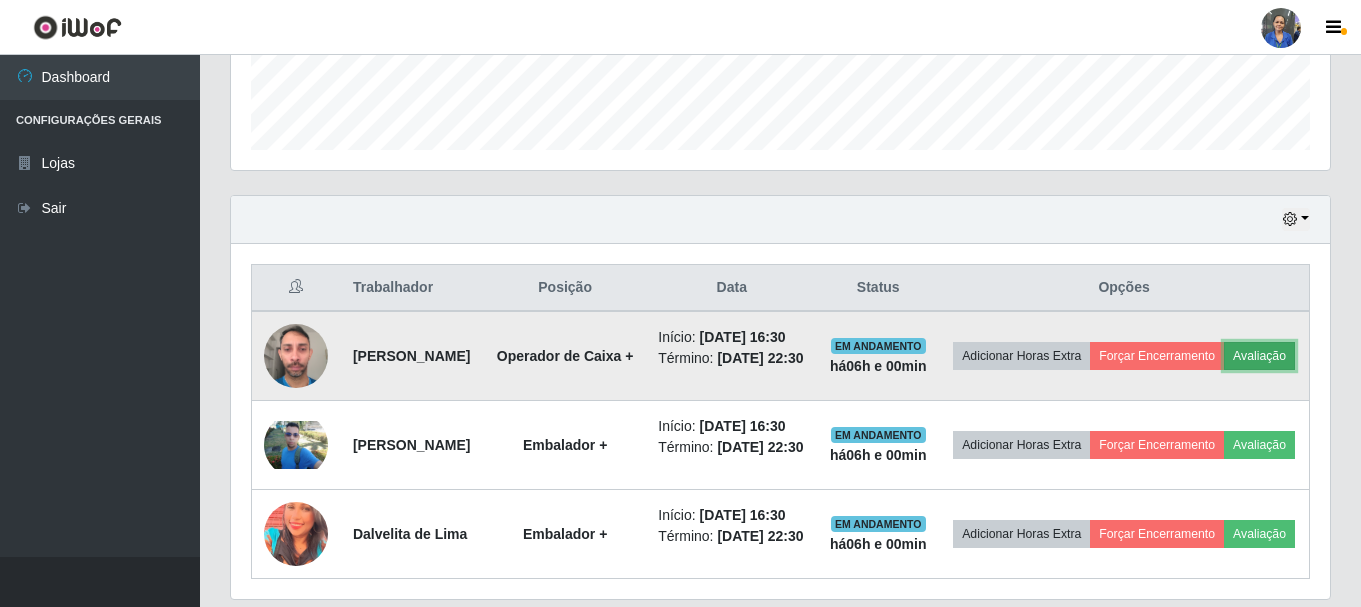click on "Avaliação" at bounding box center (1259, 356) 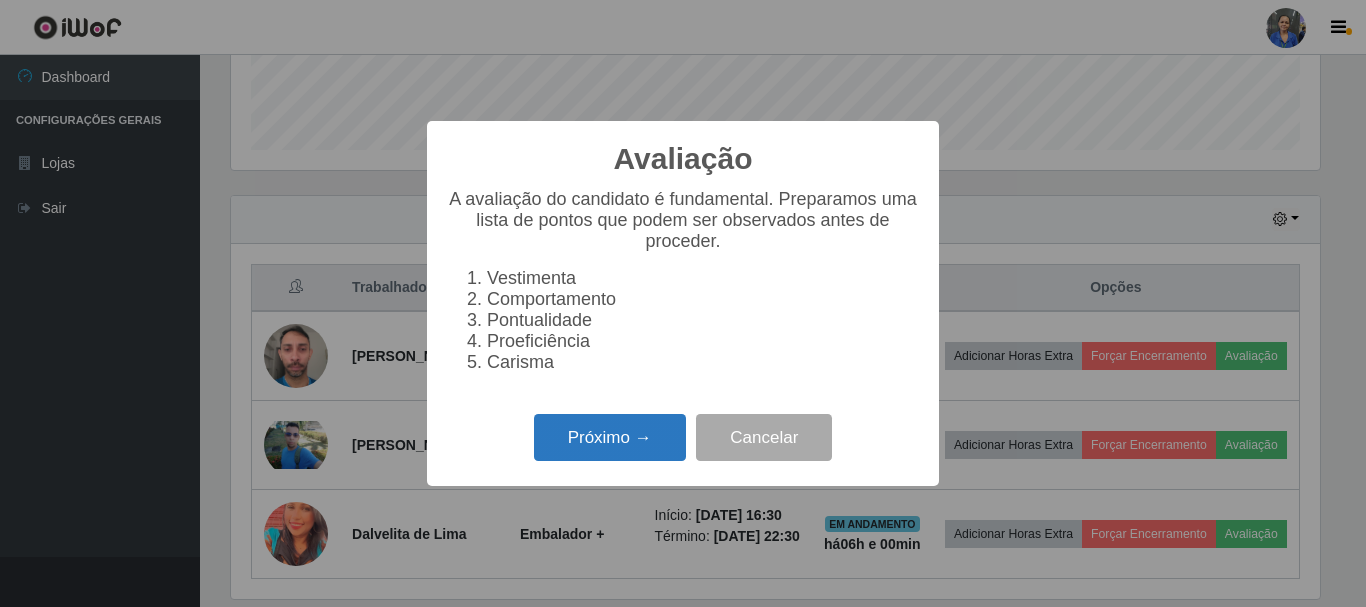 click on "Próximo →" at bounding box center [610, 437] 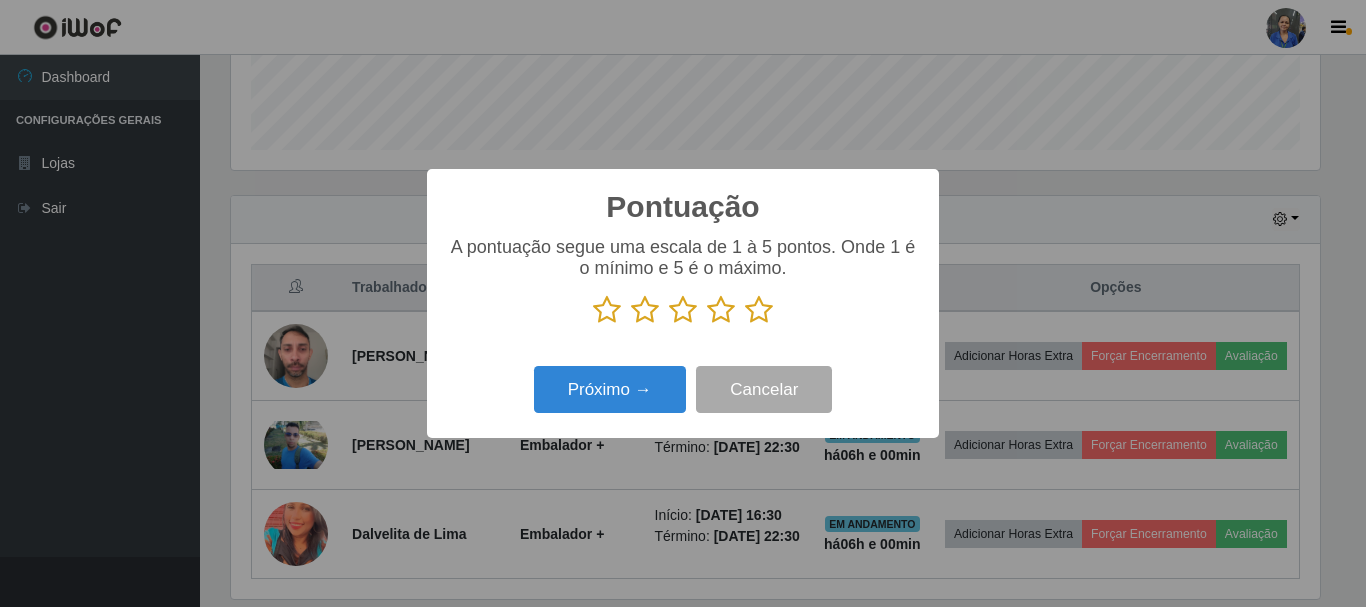 click at bounding box center [759, 310] 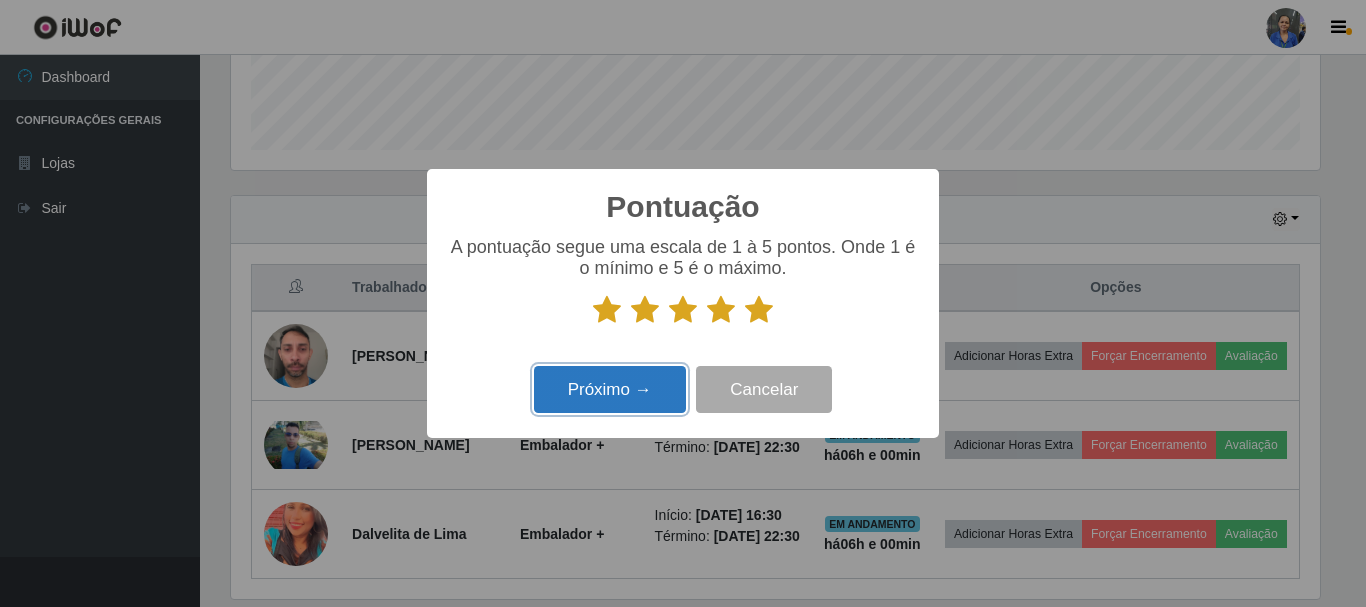 click on "Próximo →" at bounding box center (610, 389) 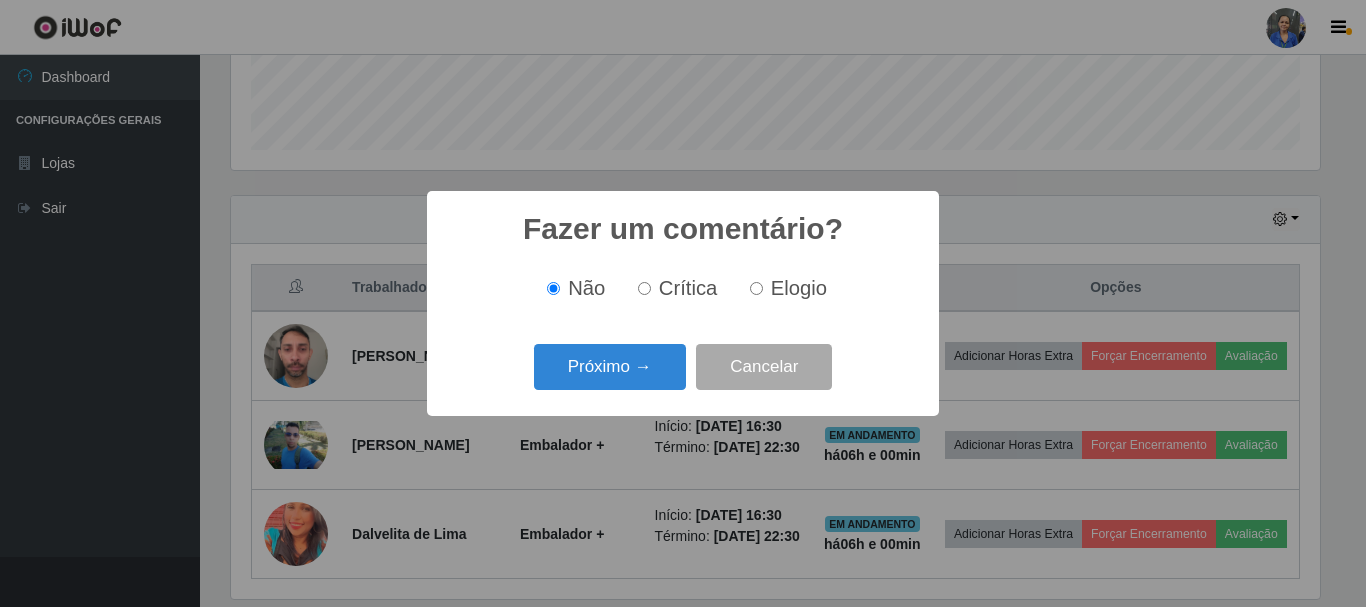 click on "Próximo →" at bounding box center [610, 367] 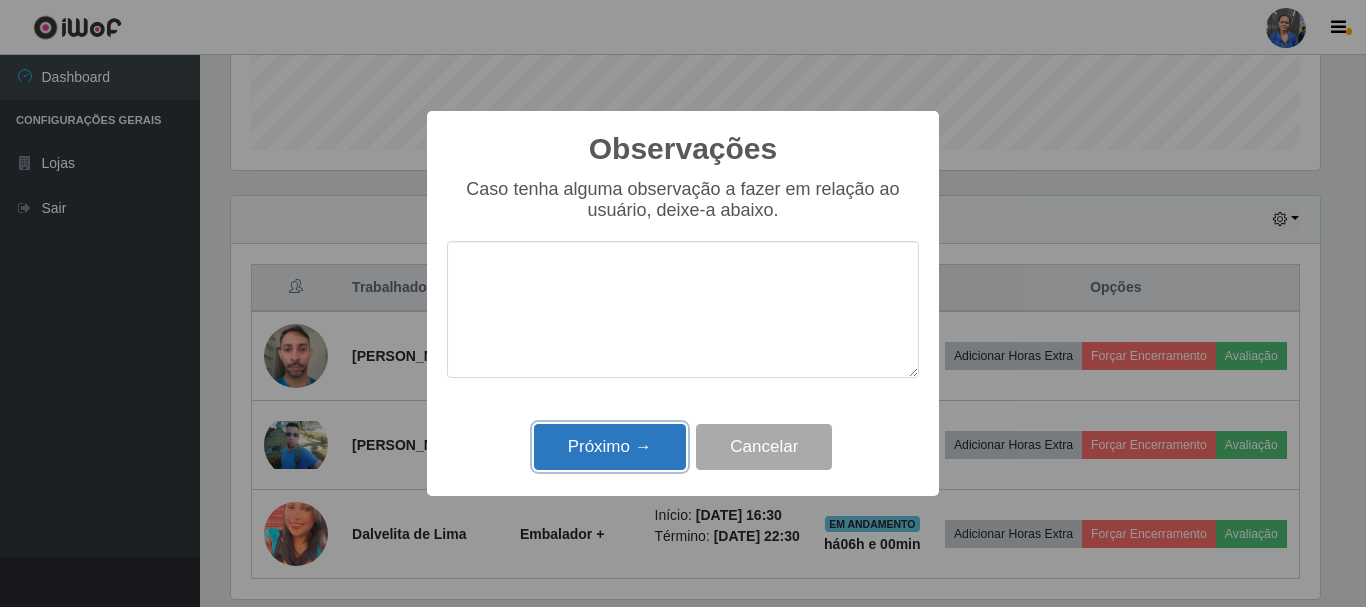 click on "Próximo →" at bounding box center [610, 447] 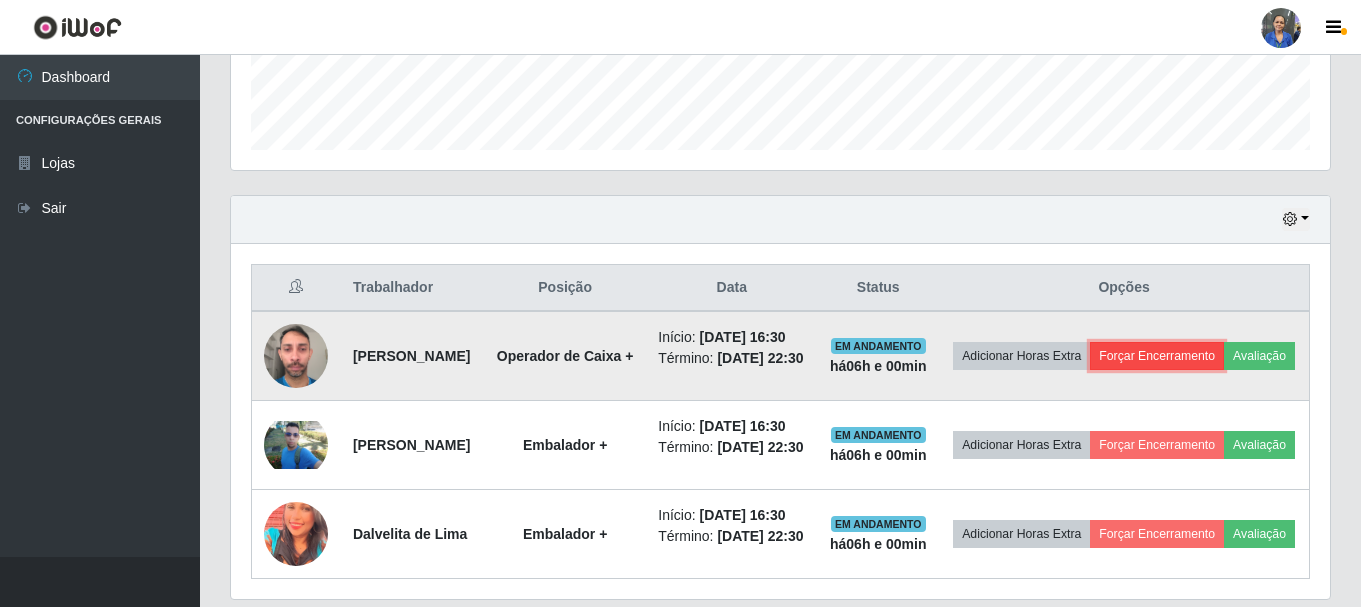 click on "Forçar Encerramento" at bounding box center (1157, 356) 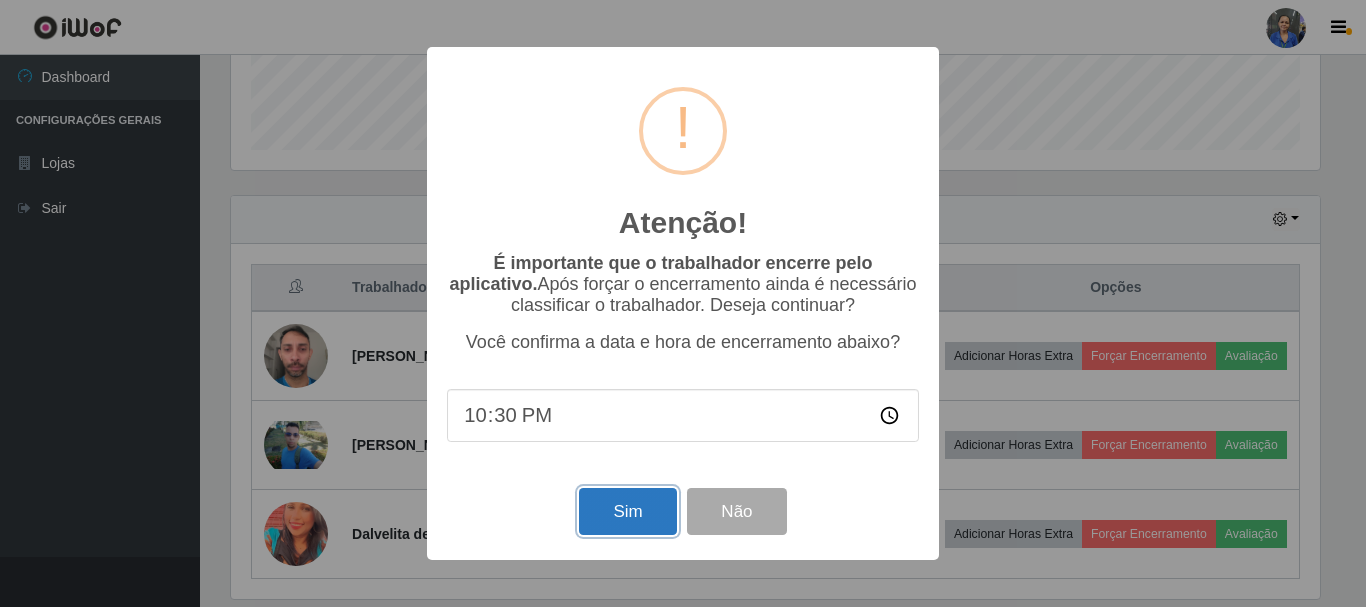 click on "Sim" at bounding box center [627, 511] 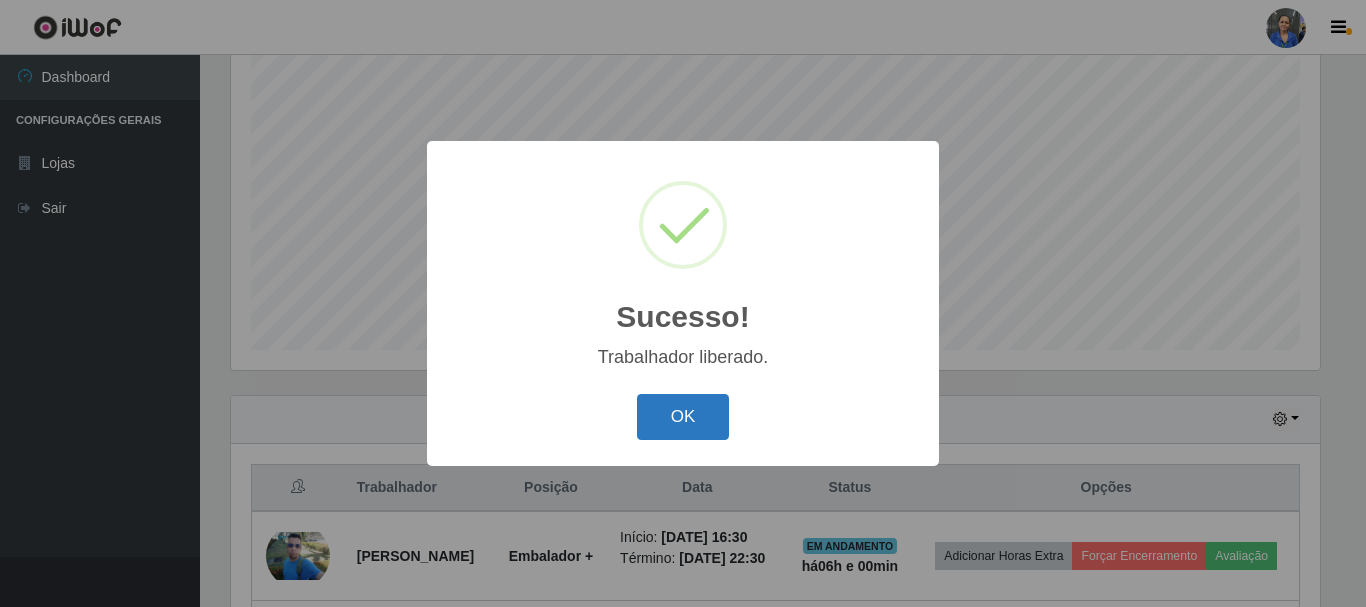 click on "OK" at bounding box center [683, 417] 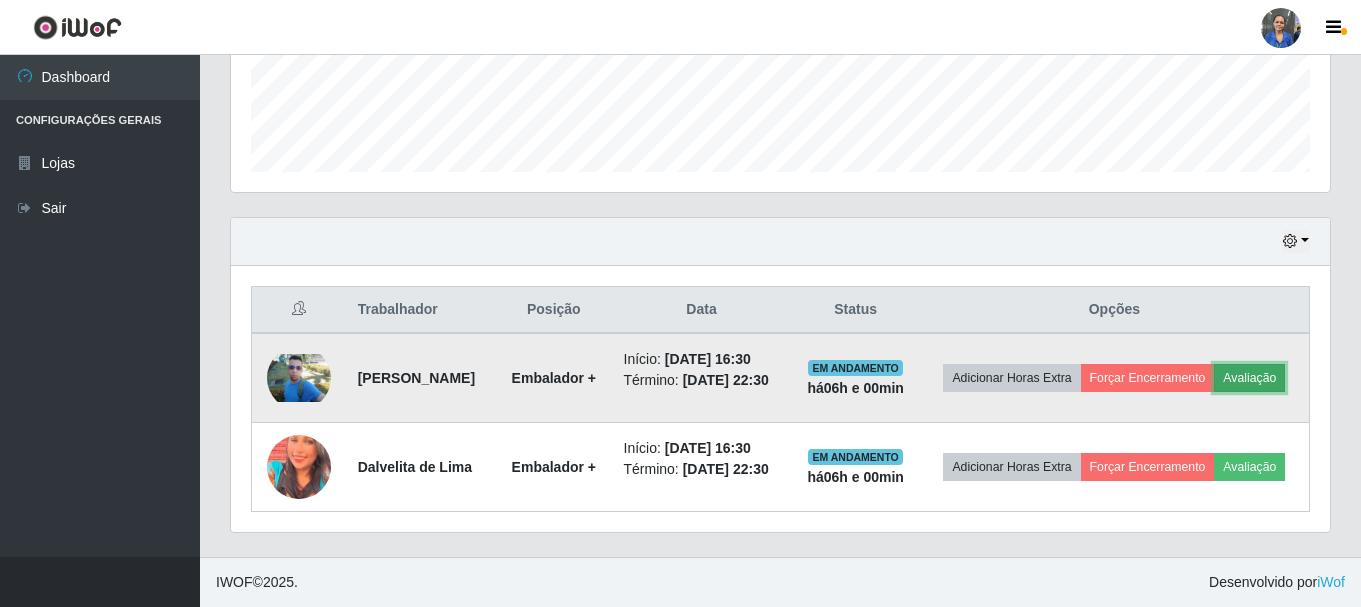 click on "Avaliação" at bounding box center [1249, 378] 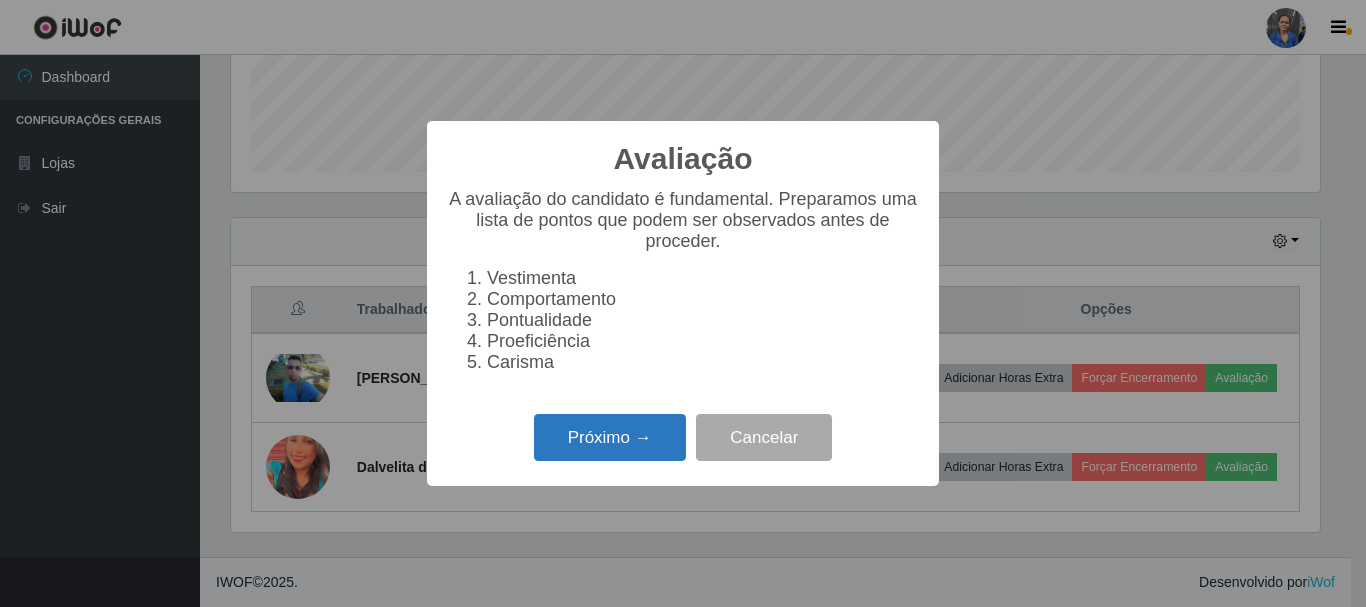 click on "Próximo →" at bounding box center [610, 437] 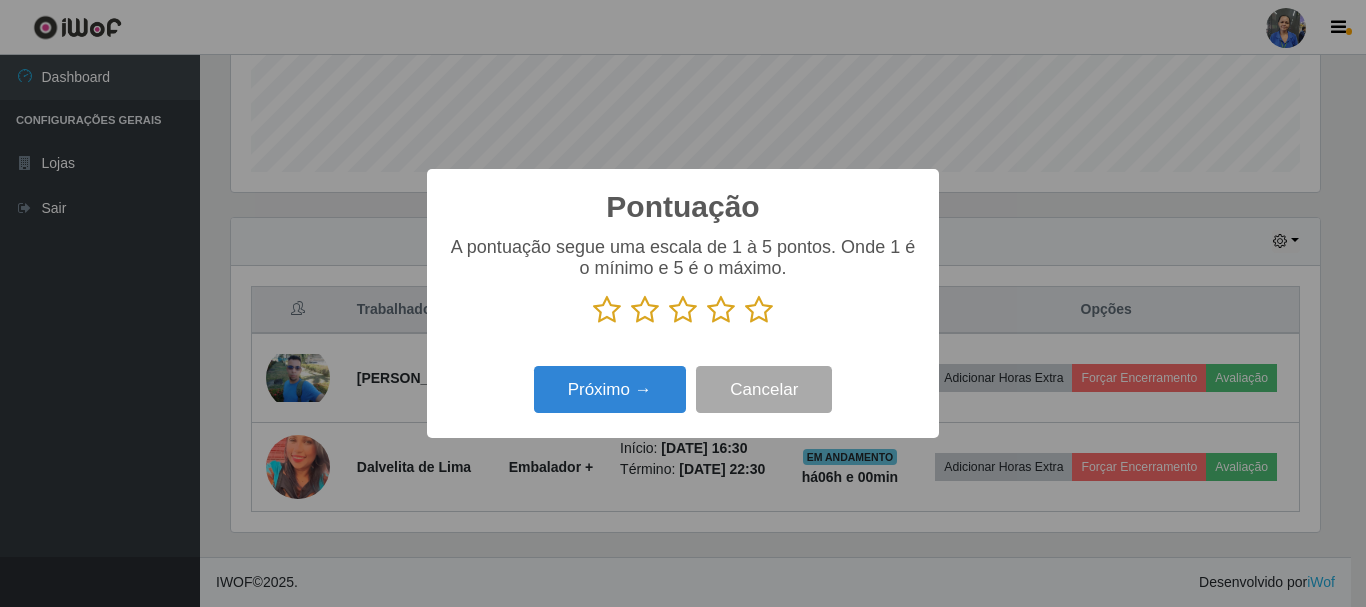 drag, startPoint x: 762, startPoint y: 307, endPoint x: 696, endPoint y: 329, distance: 69.57011 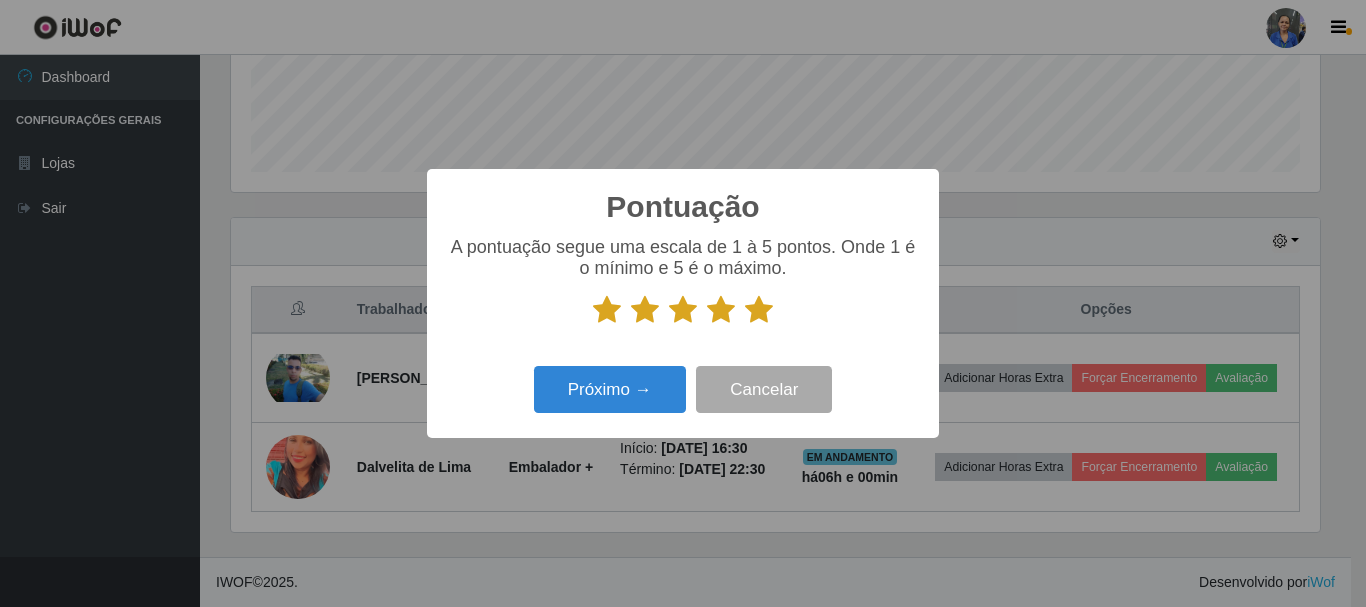 click on "Próximo → Cancelar" at bounding box center [683, 389] 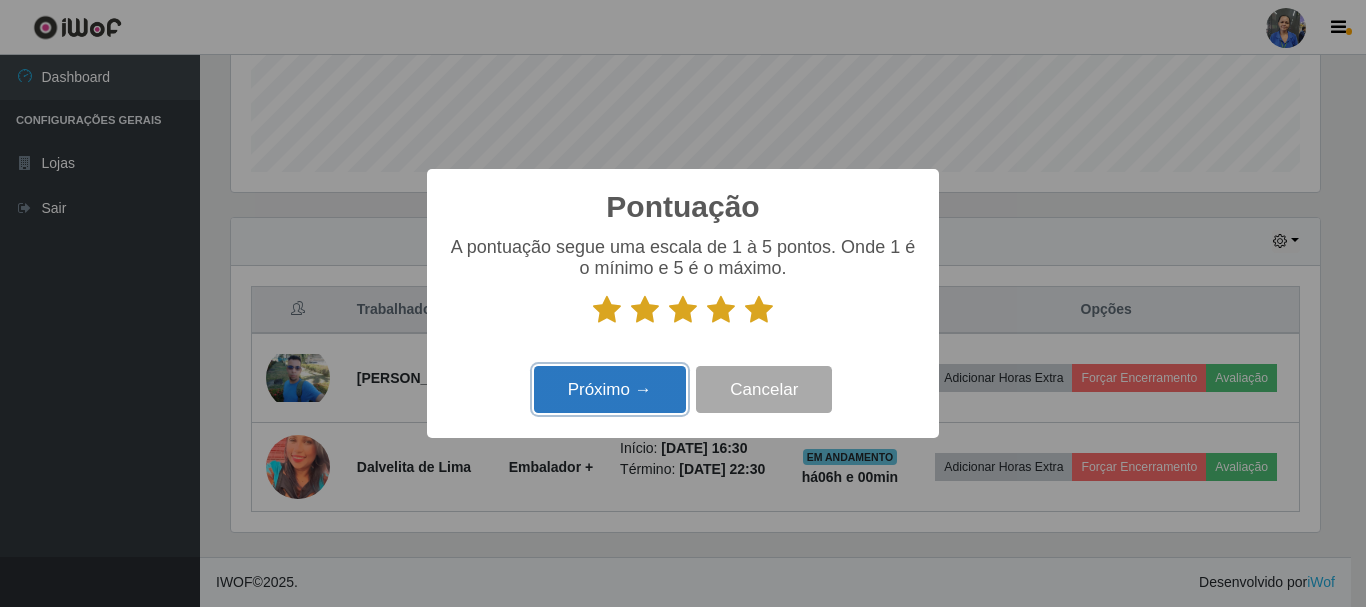 click on "Próximo →" at bounding box center (610, 389) 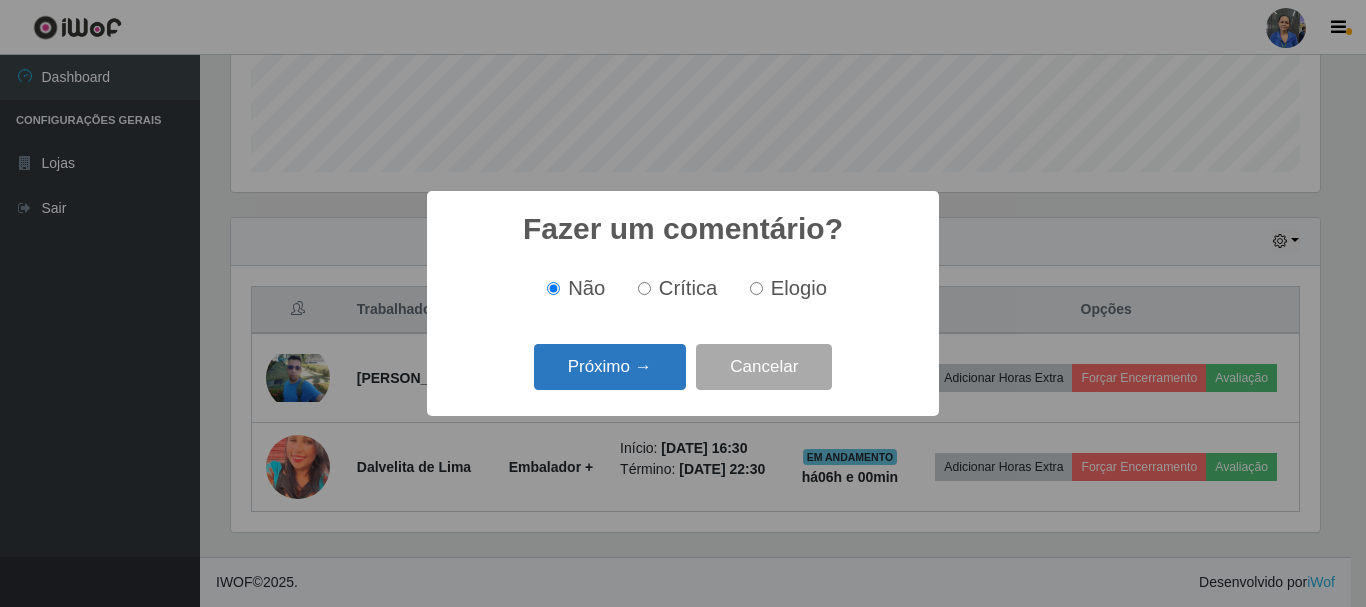 click on "Próximo →" at bounding box center (610, 367) 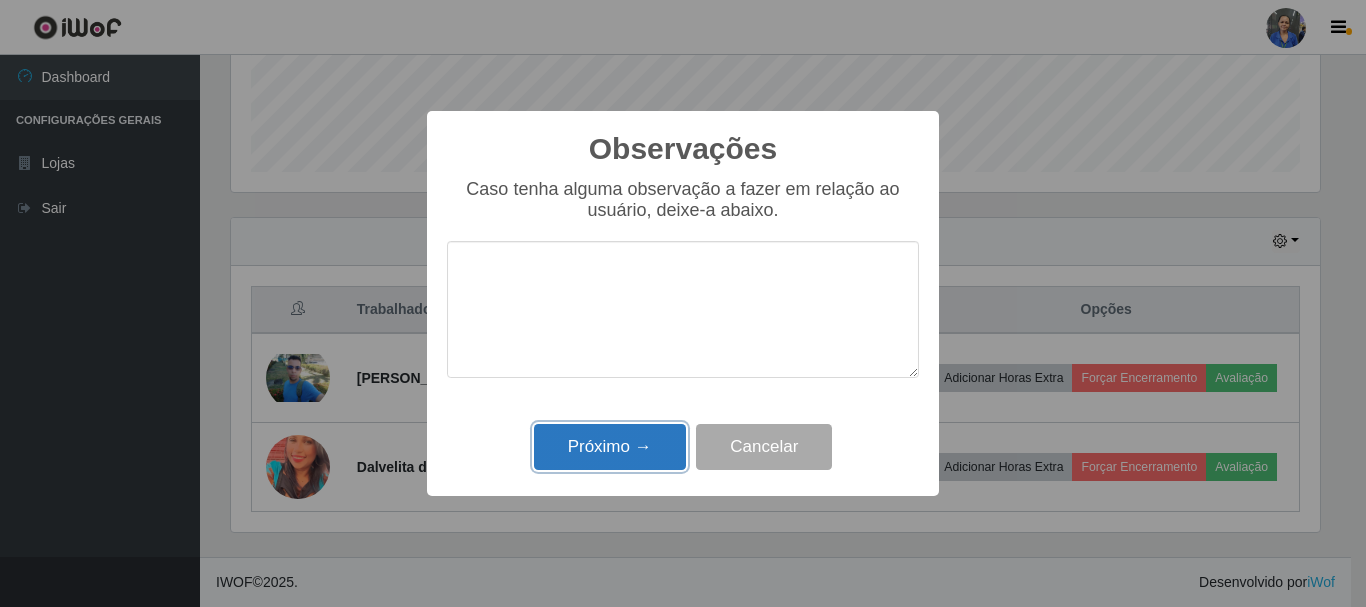 click on "Próximo →" at bounding box center [610, 447] 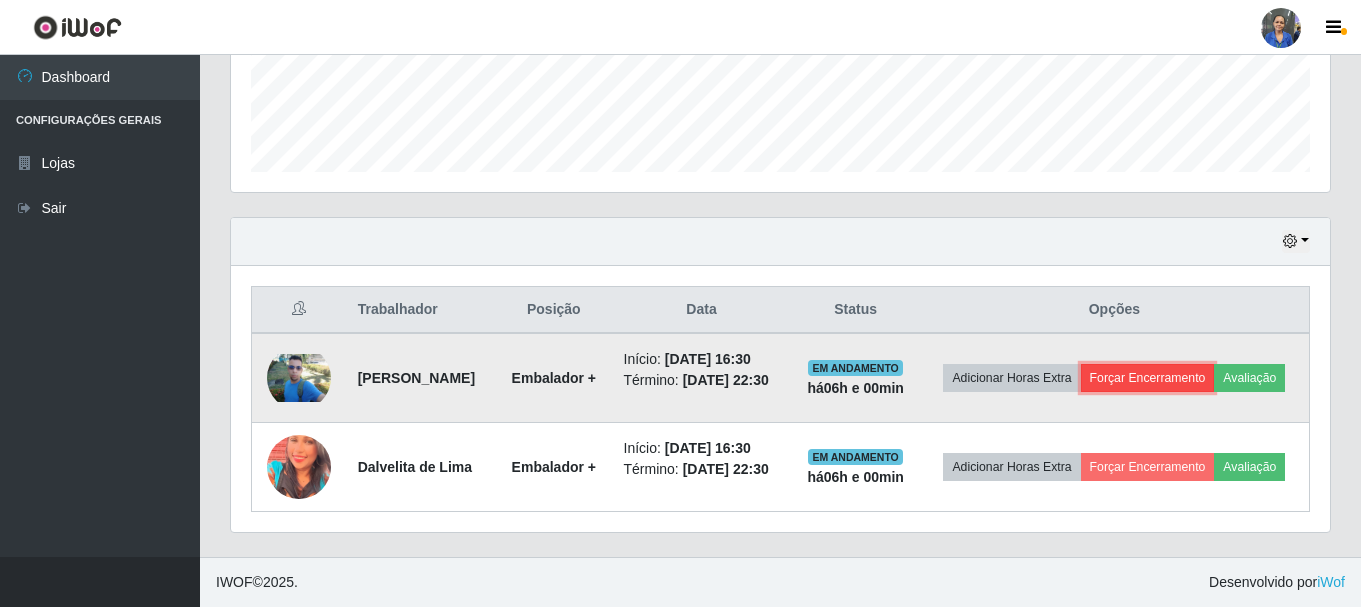 click on "Forçar Encerramento" at bounding box center (1148, 378) 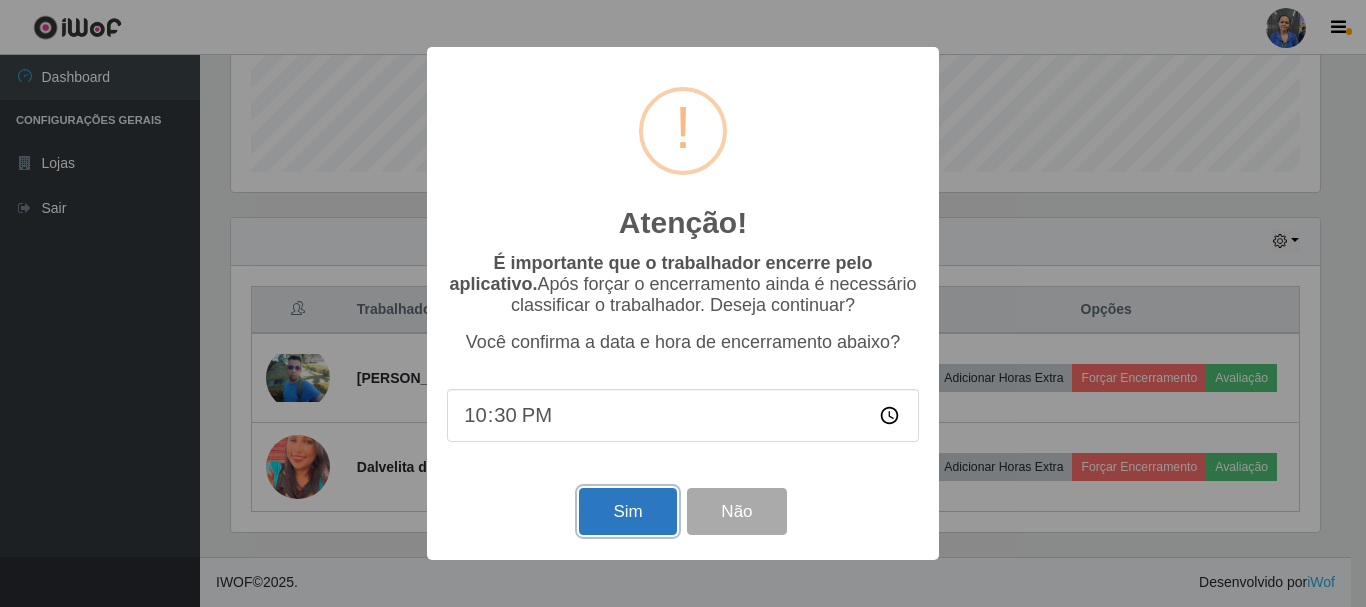 click on "Sim" at bounding box center (627, 511) 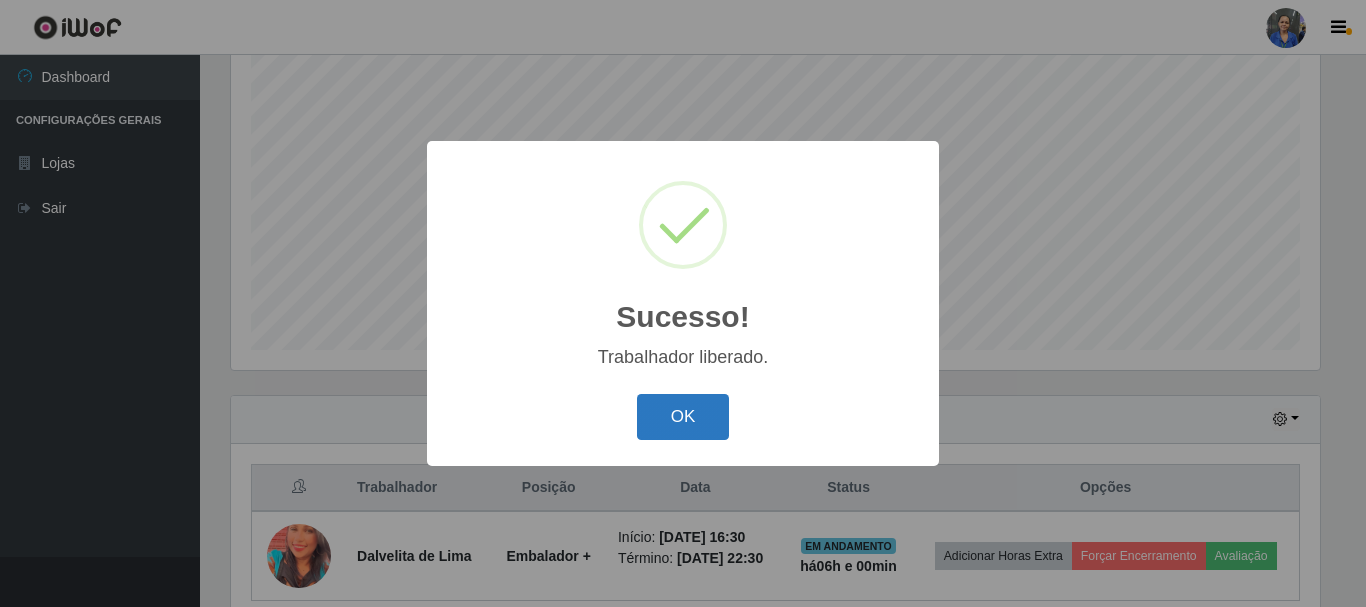 click on "OK" at bounding box center (683, 417) 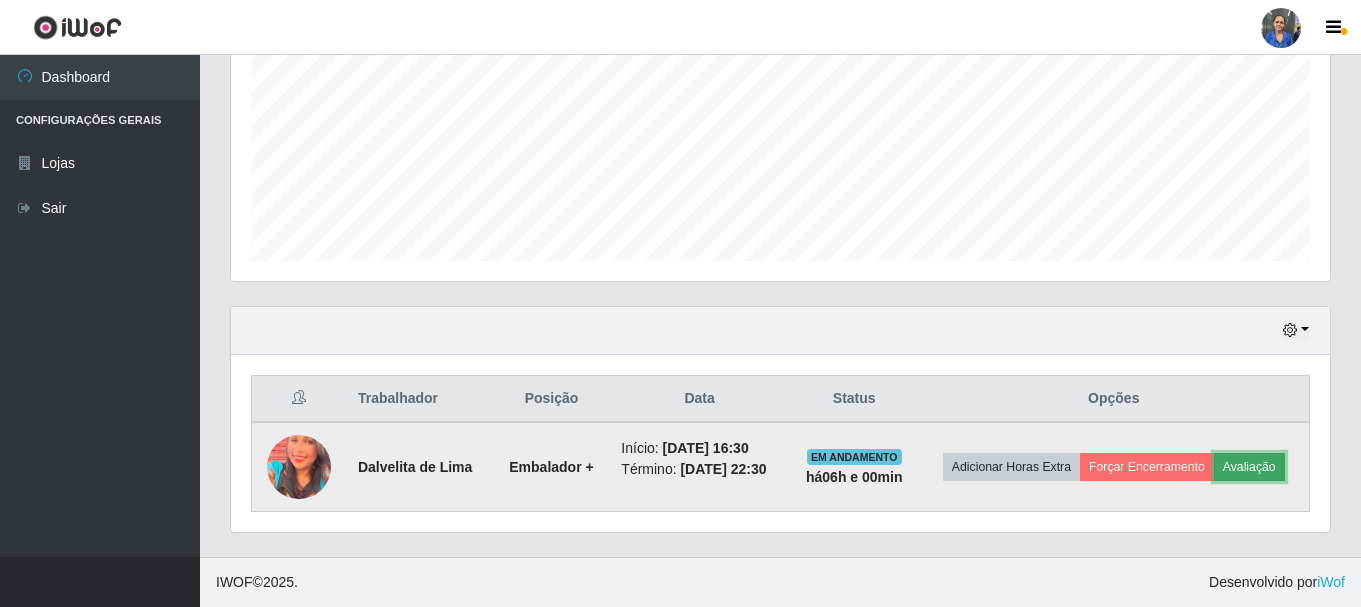 click on "Avaliação" at bounding box center [1249, 467] 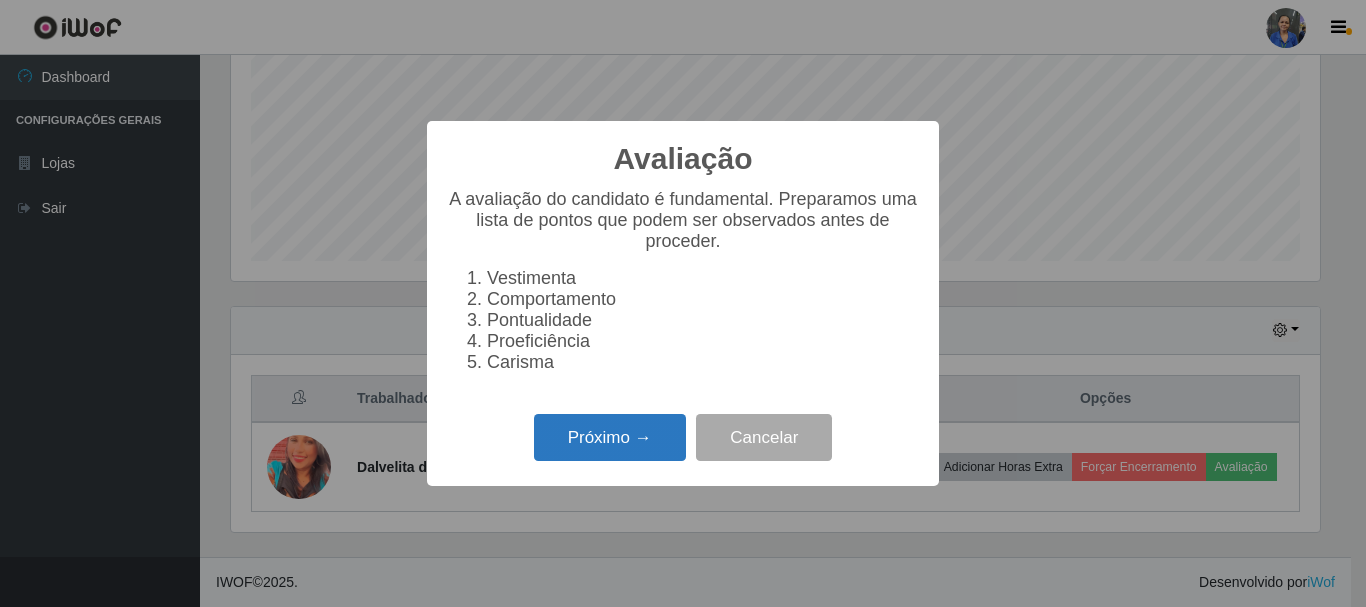 click on "Próximo →" at bounding box center [610, 437] 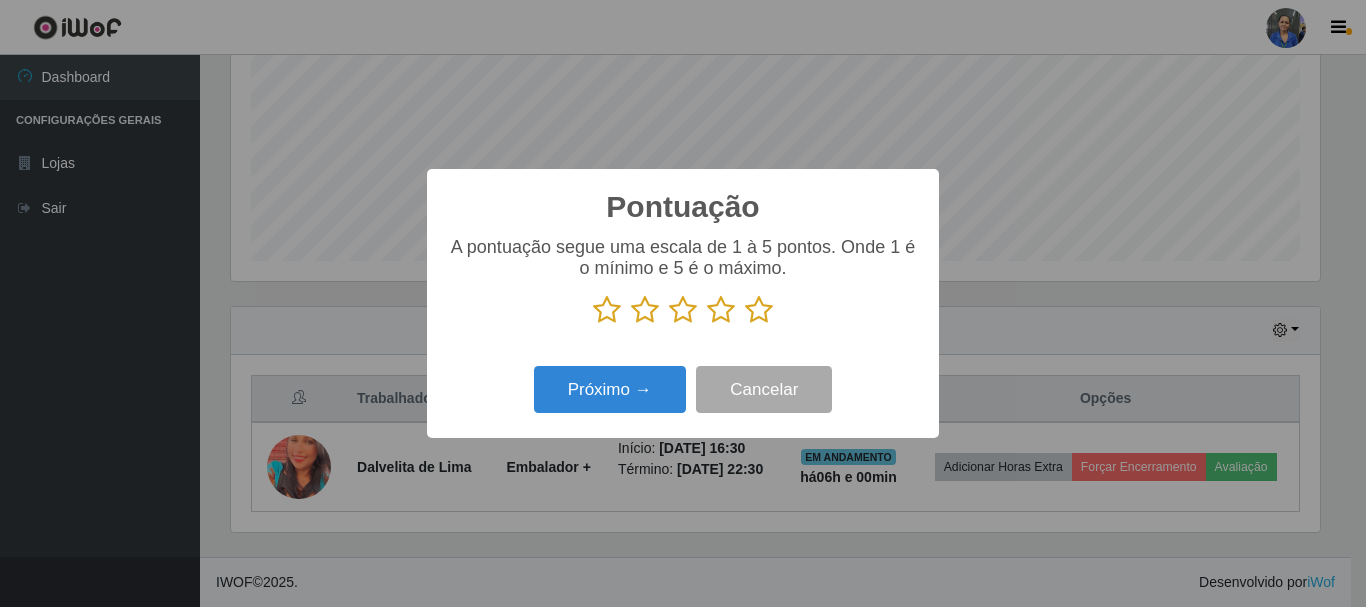 click at bounding box center [759, 310] 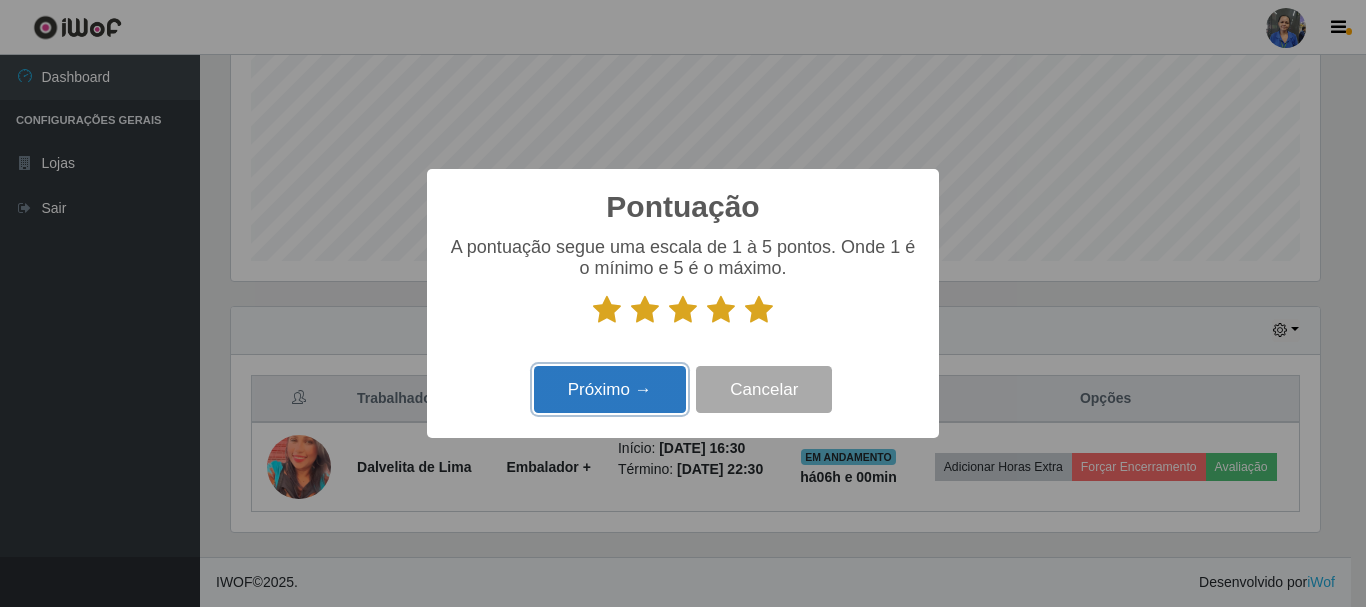 click on "Próximo →" at bounding box center [610, 389] 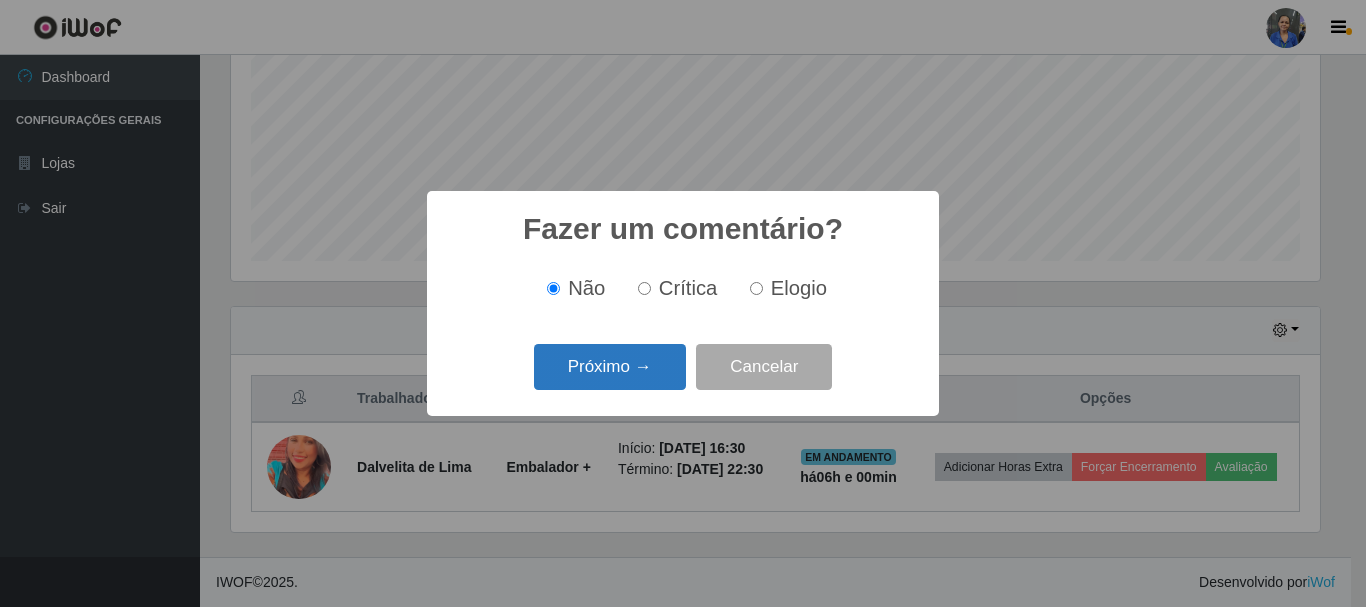 click on "Próximo →" at bounding box center (610, 367) 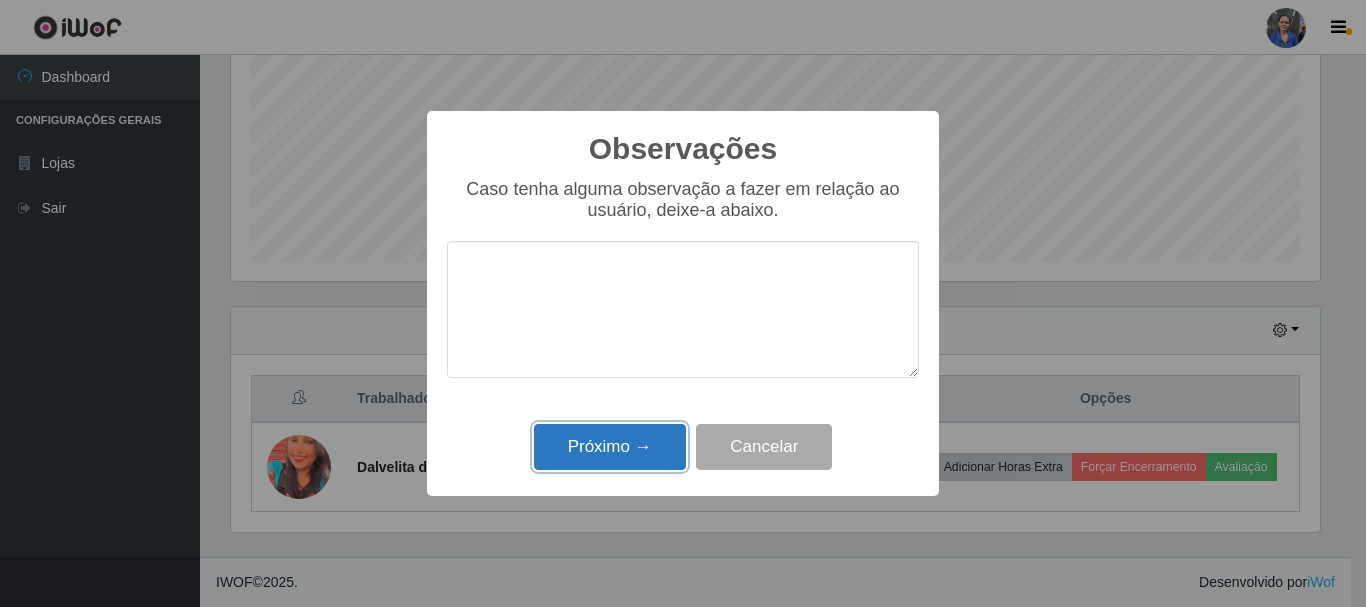 click on "Próximo →" at bounding box center [610, 447] 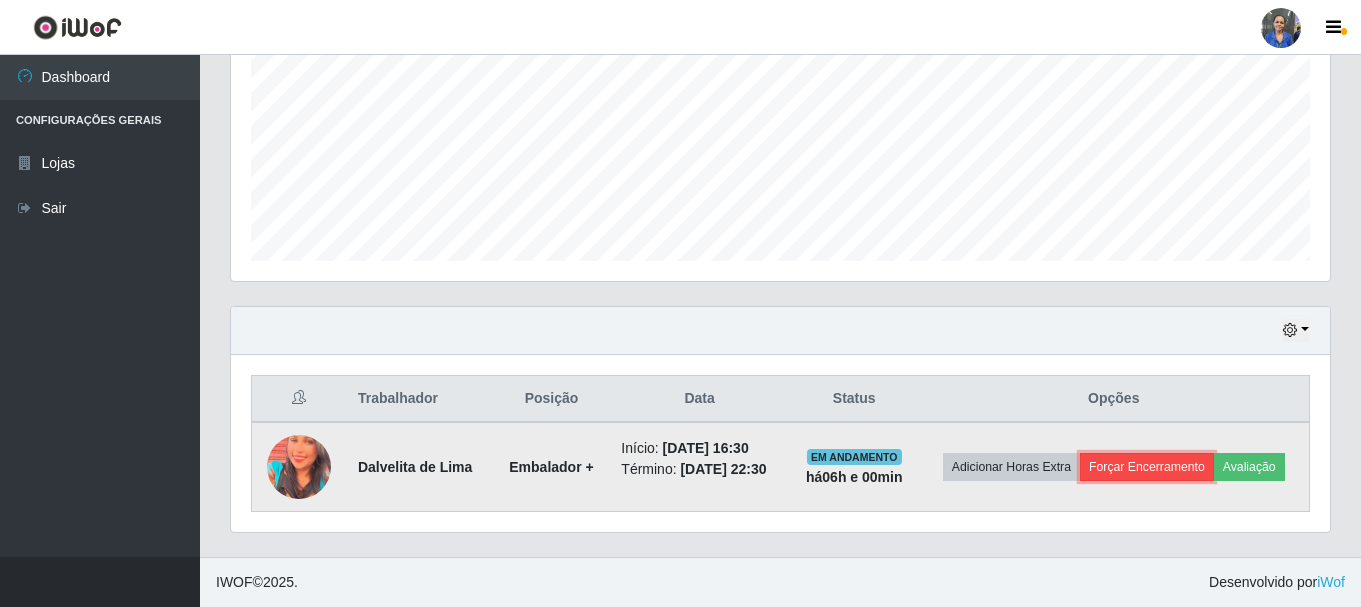 click on "Forçar Encerramento" at bounding box center (1147, 467) 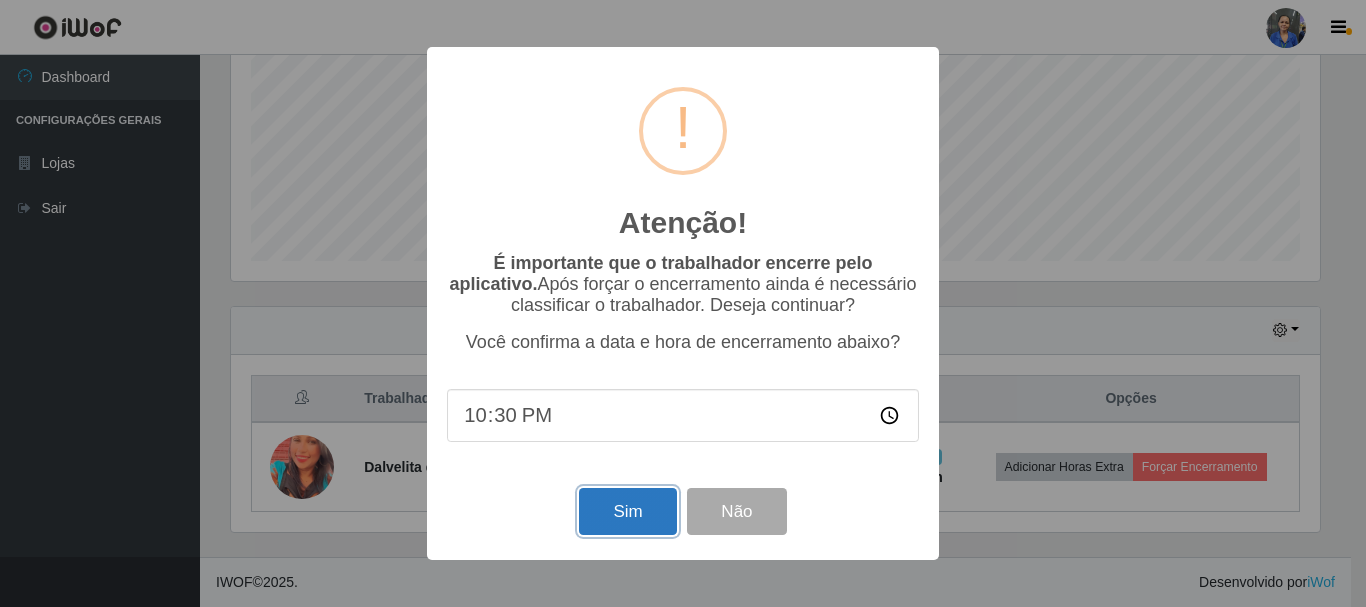 click on "Sim" at bounding box center (627, 511) 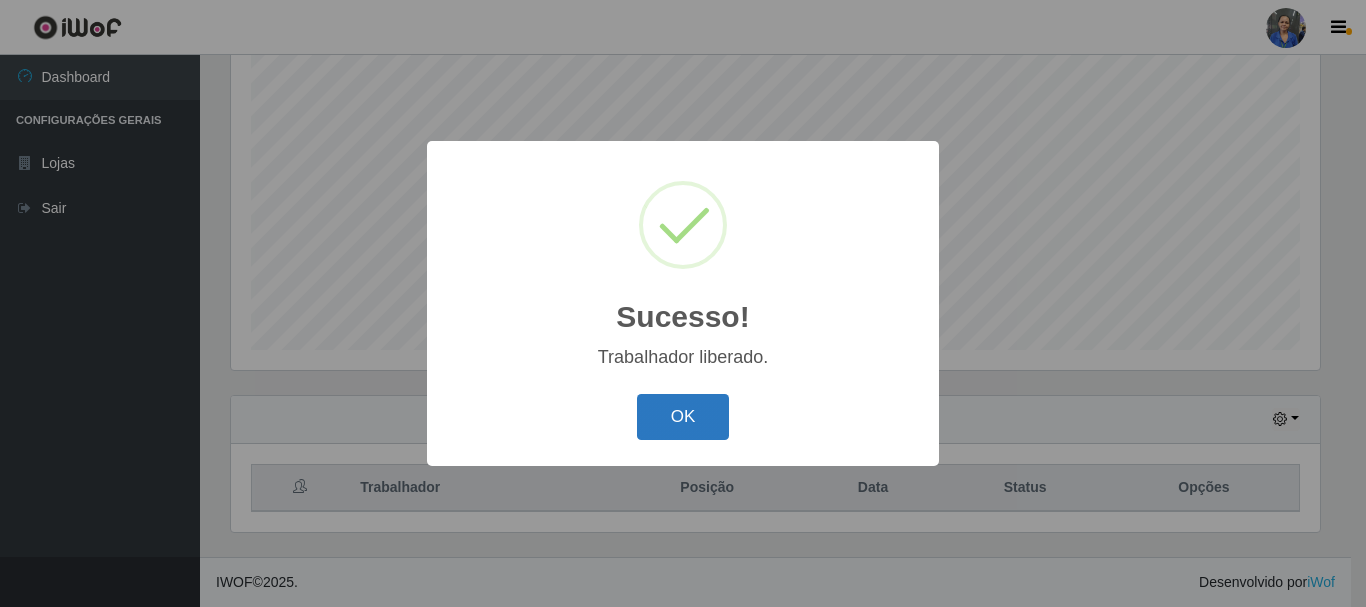 click on "OK" at bounding box center [683, 417] 